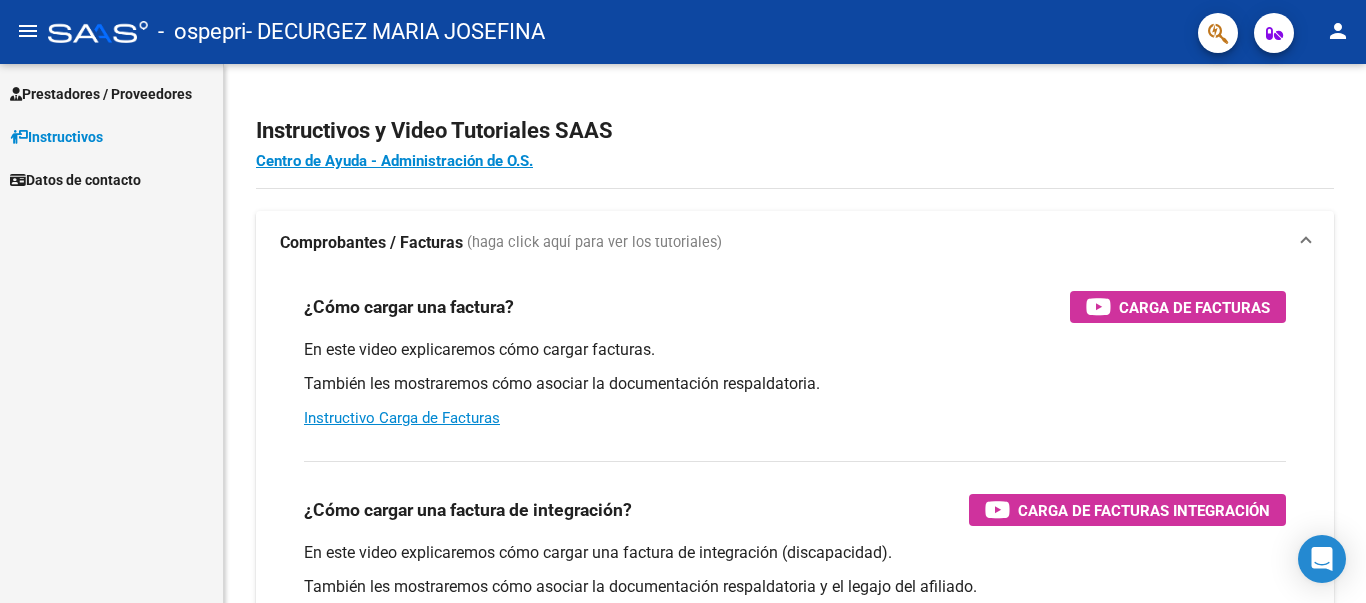 scroll, scrollTop: 0, scrollLeft: 0, axis: both 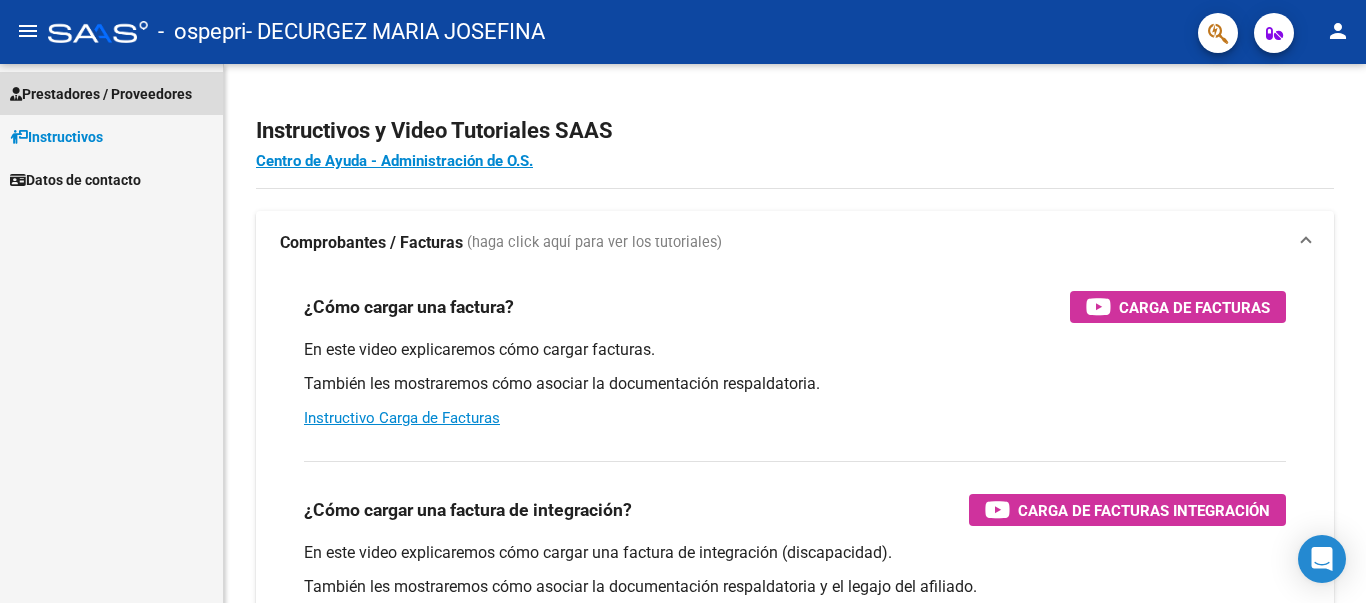 click on "Prestadores / Proveedores" at bounding box center [101, 94] 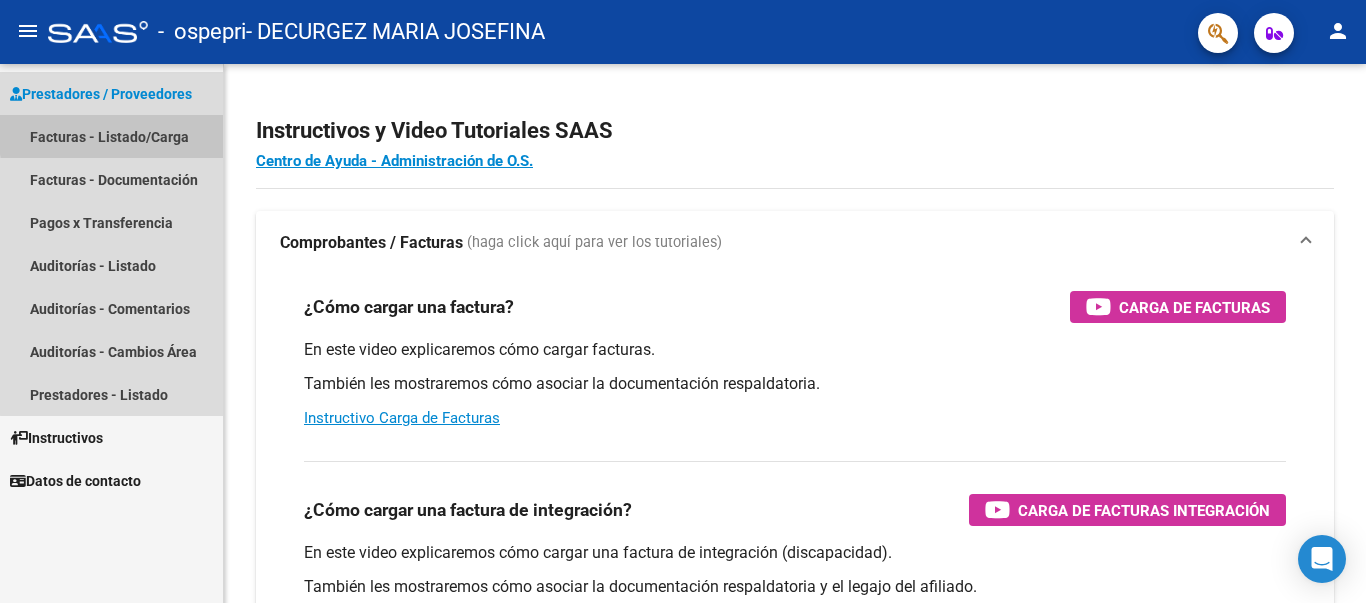 click on "Facturas - Listado/Carga" at bounding box center (111, 136) 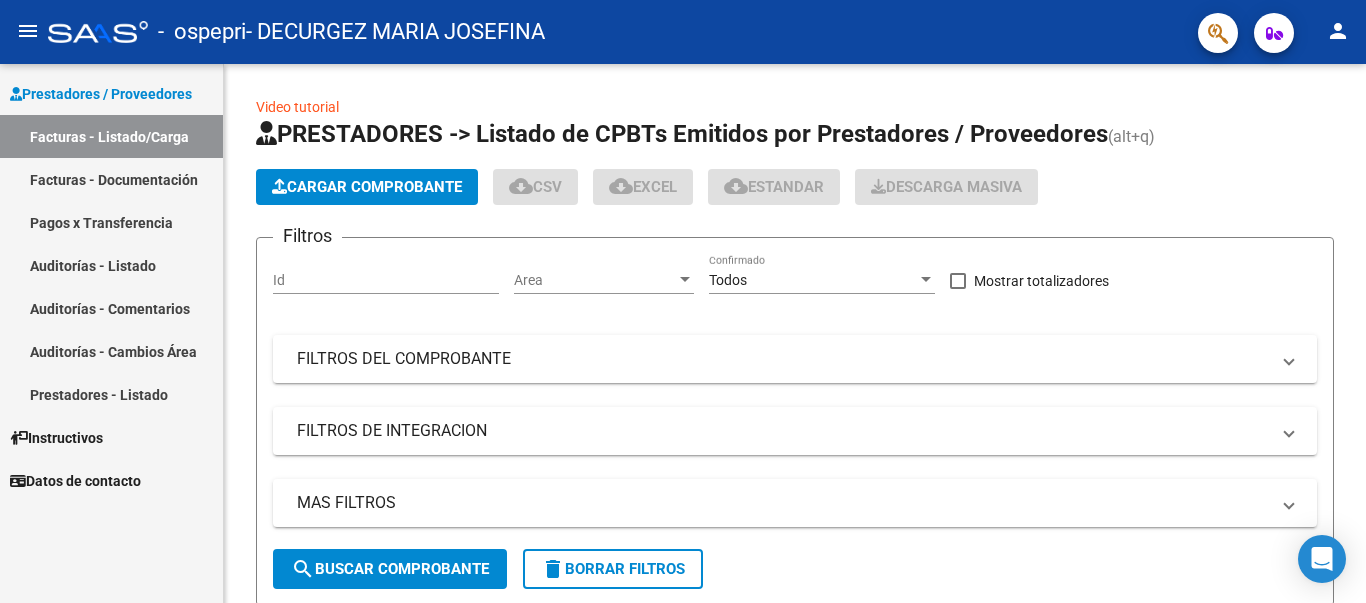 click on "Facturas - Documentación" at bounding box center [111, 179] 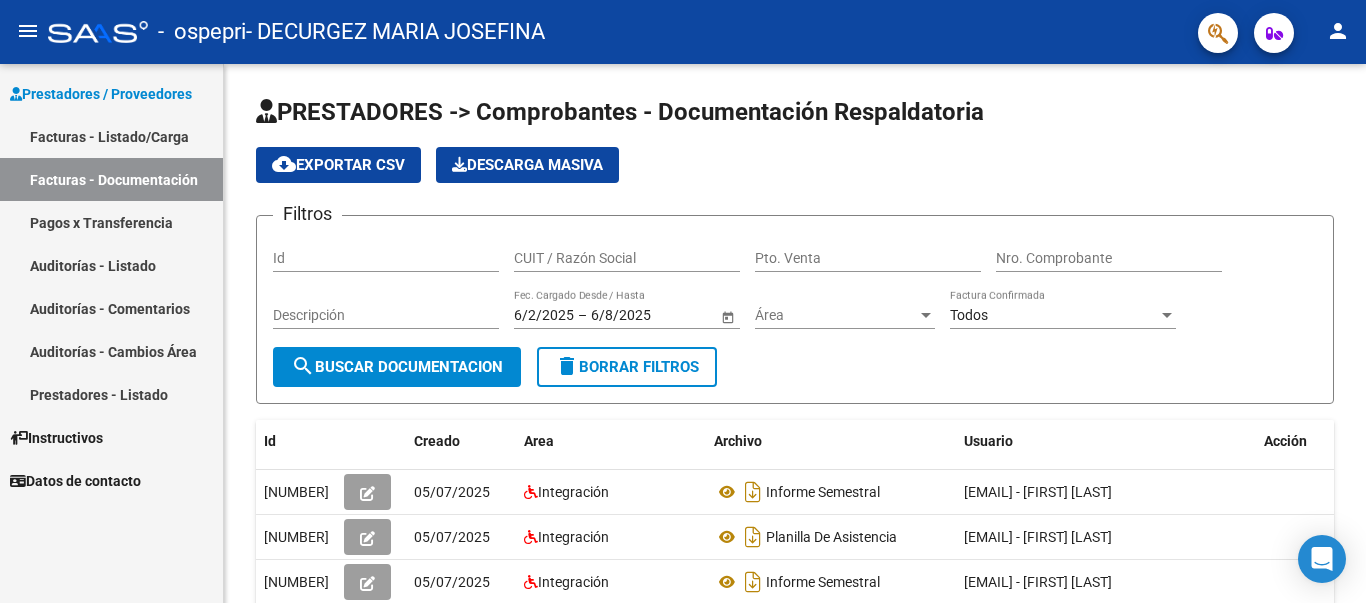 click on "Facturas - Listado/Carga" at bounding box center [111, 136] 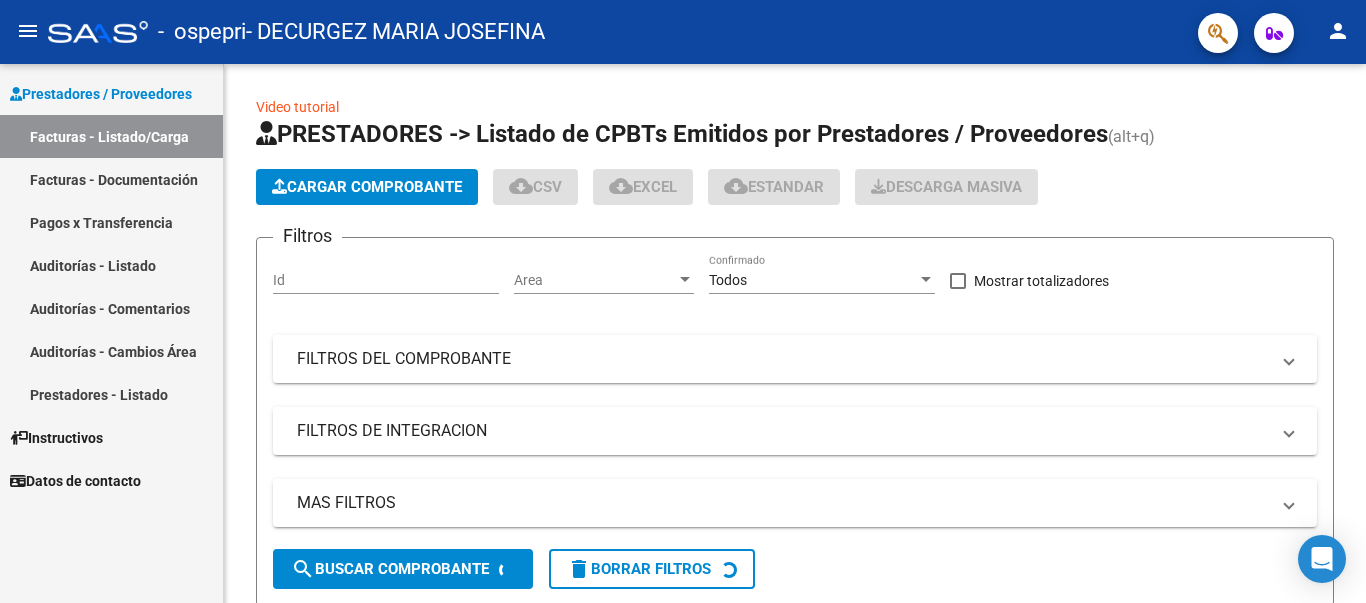 click on "Instructivos" at bounding box center [111, 437] 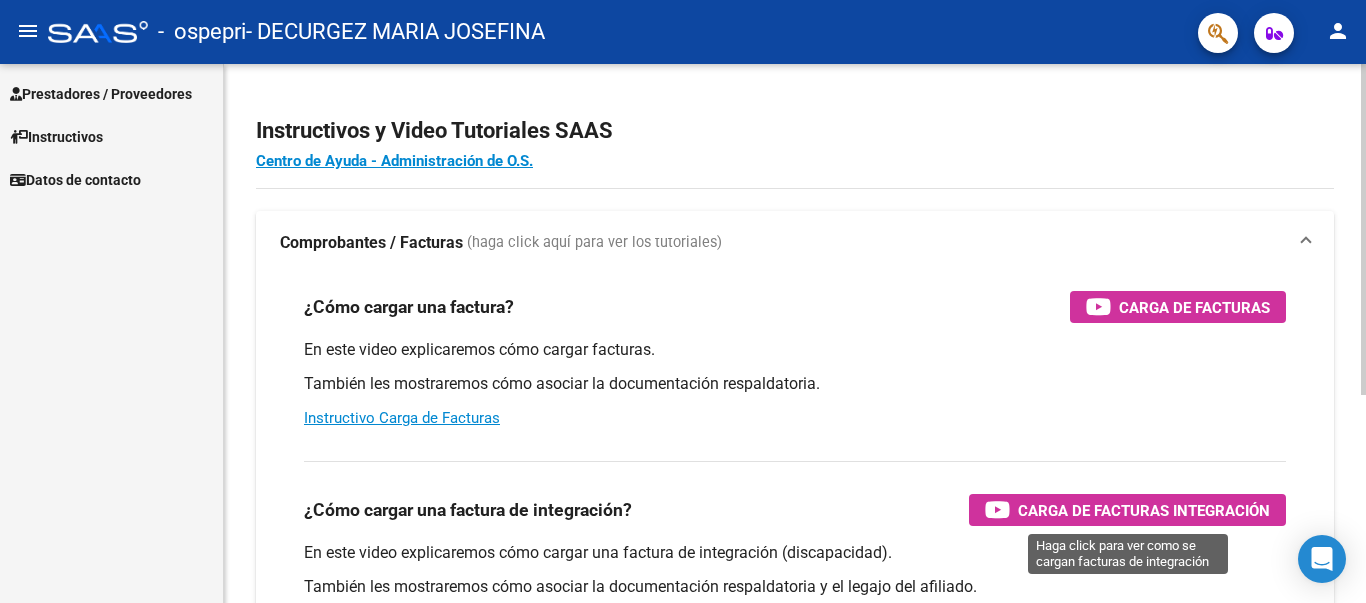 click on "Carga de Facturas Integración" at bounding box center [1144, 510] 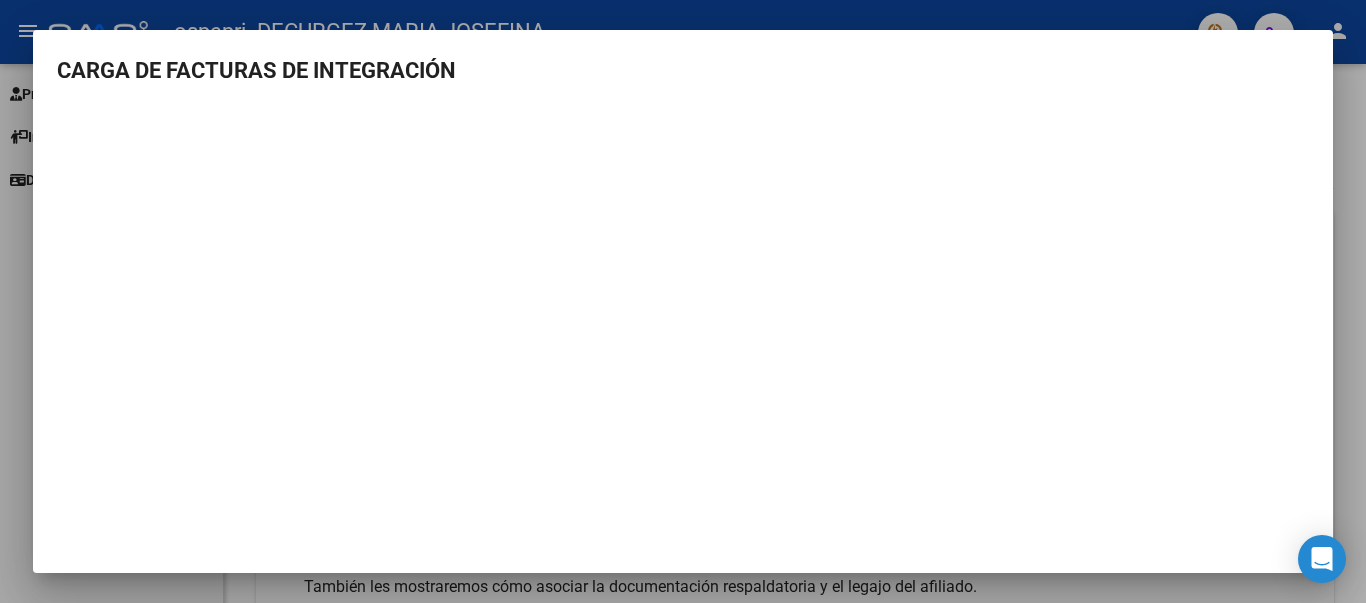 click at bounding box center (683, 301) 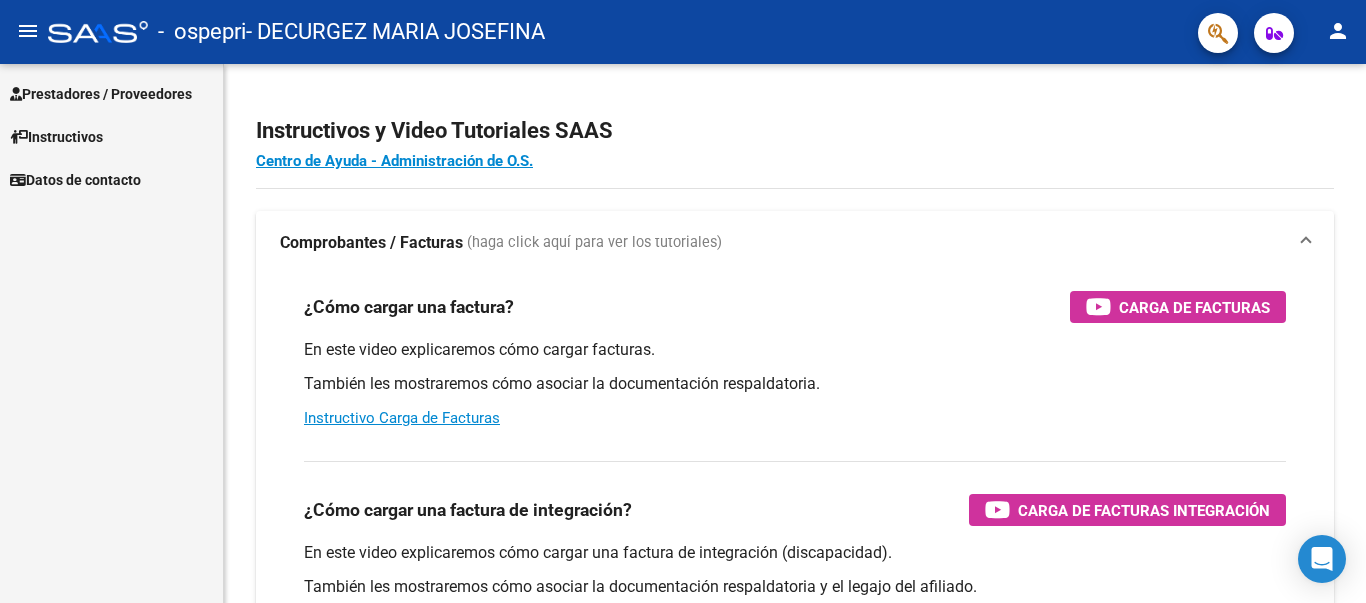 click on "Prestadores / Proveedores" at bounding box center [111, 93] 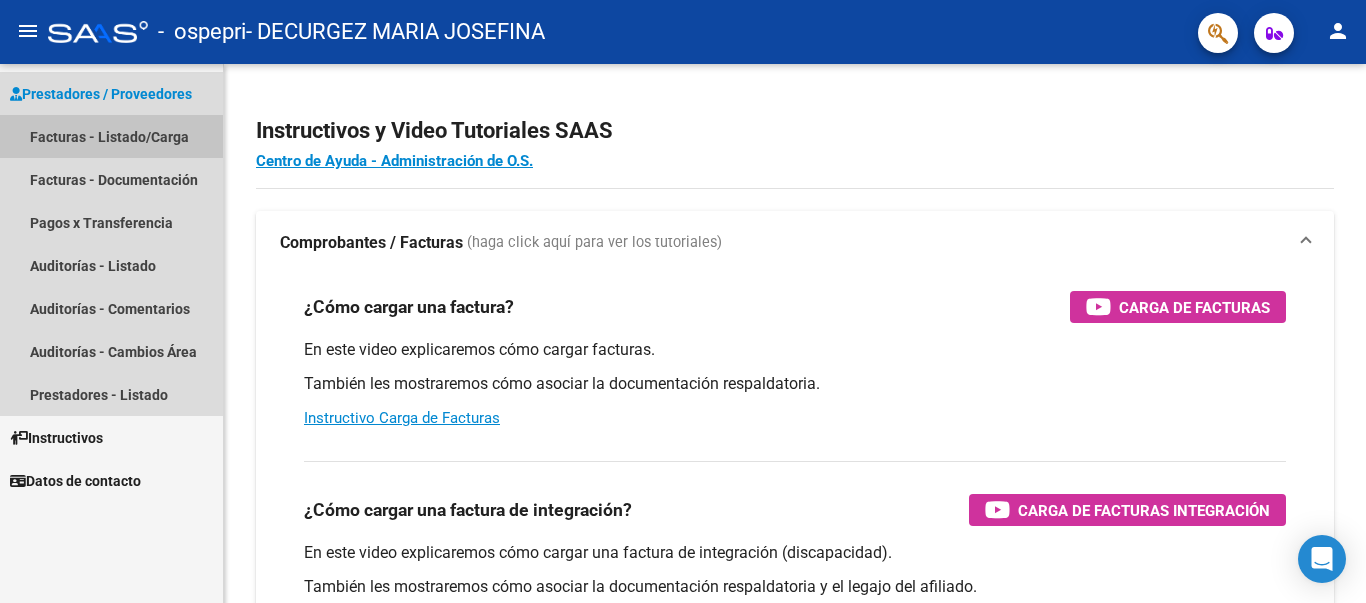 click on "Facturas - Listado/Carga" at bounding box center (111, 136) 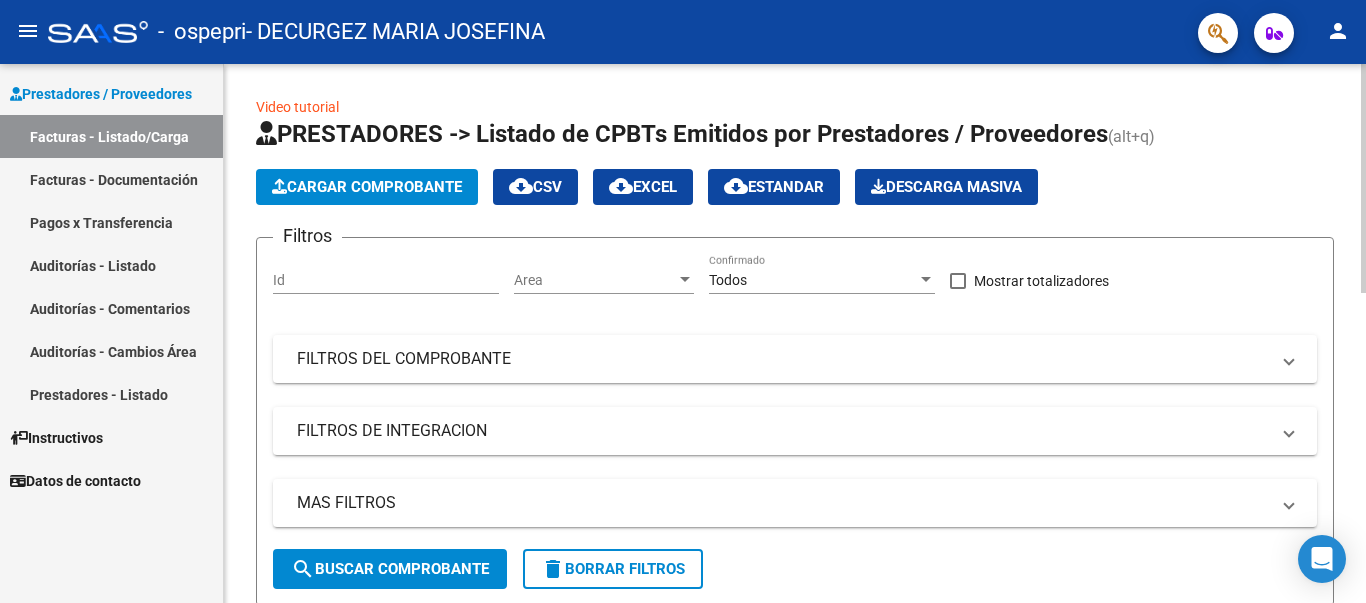 click on "Cargar Comprobante" 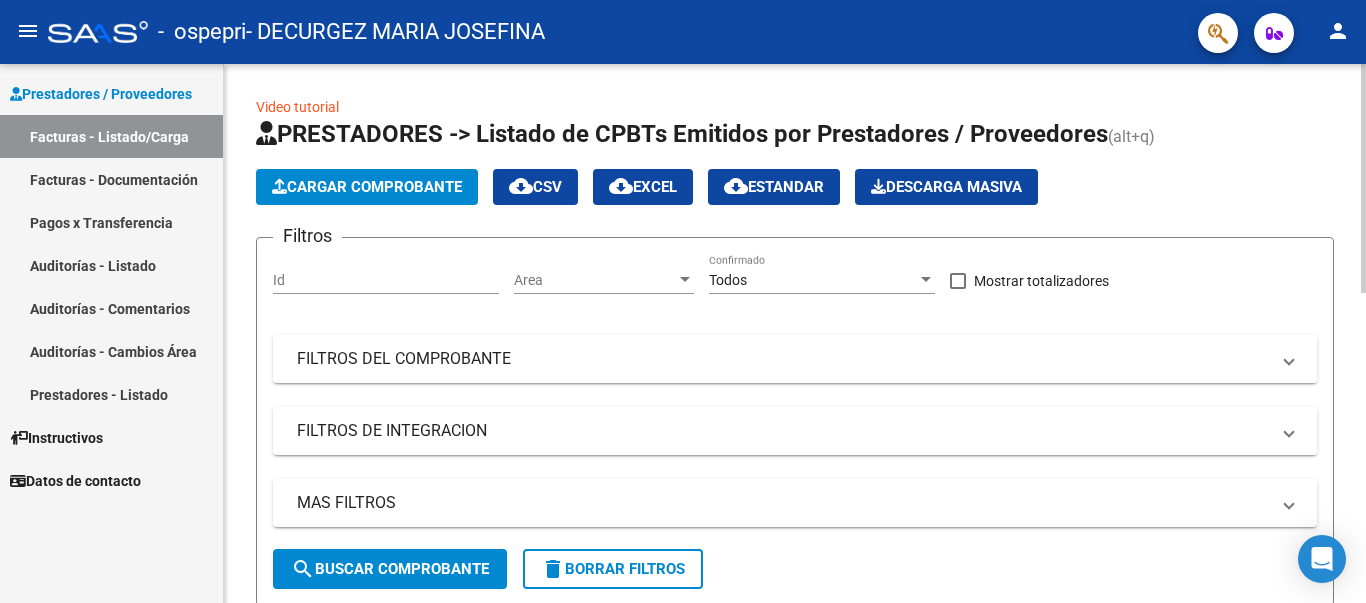click on "Cargar Comprobante" 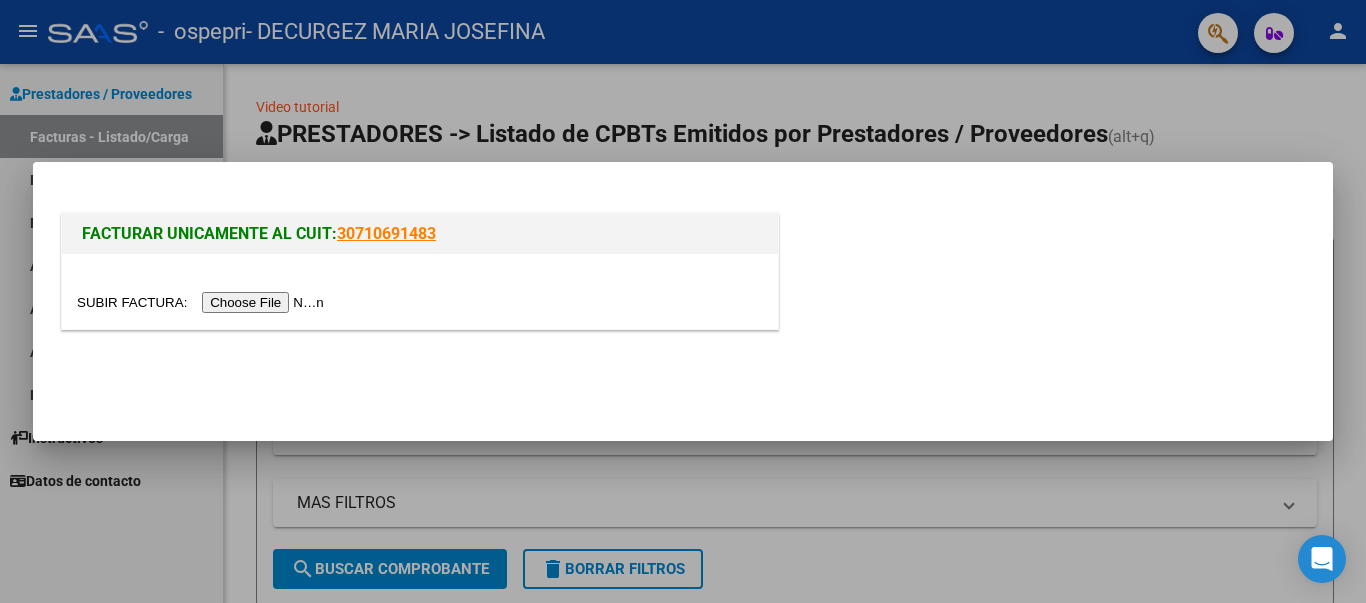 click at bounding box center (203, 302) 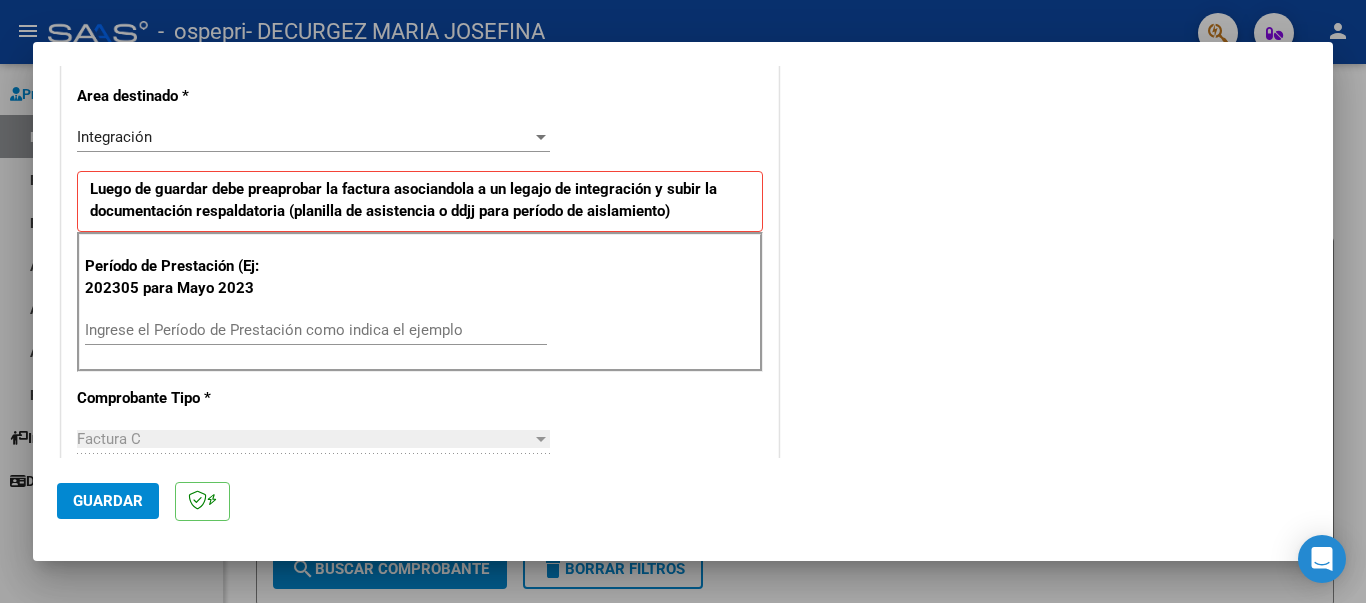 scroll, scrollTop: 426, scrollLeft: 0, axis: vertical 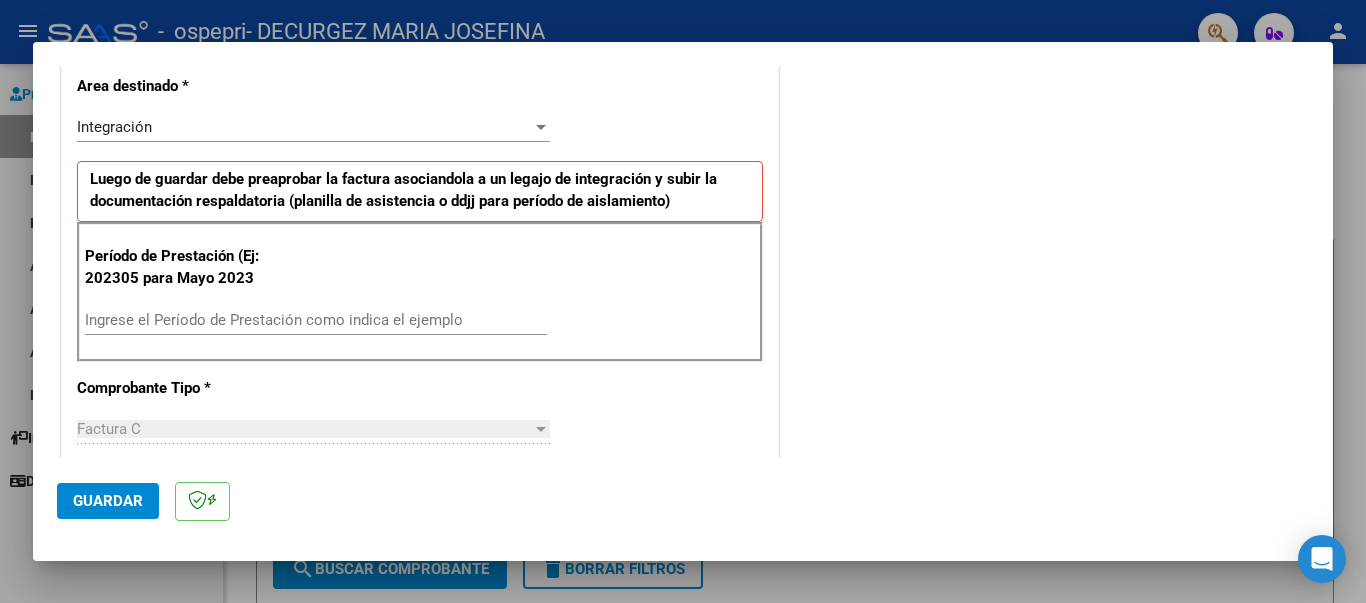 click on "Ingrese el Período de Prestación como indica el ejemplo" at bounding box center [316, 320] 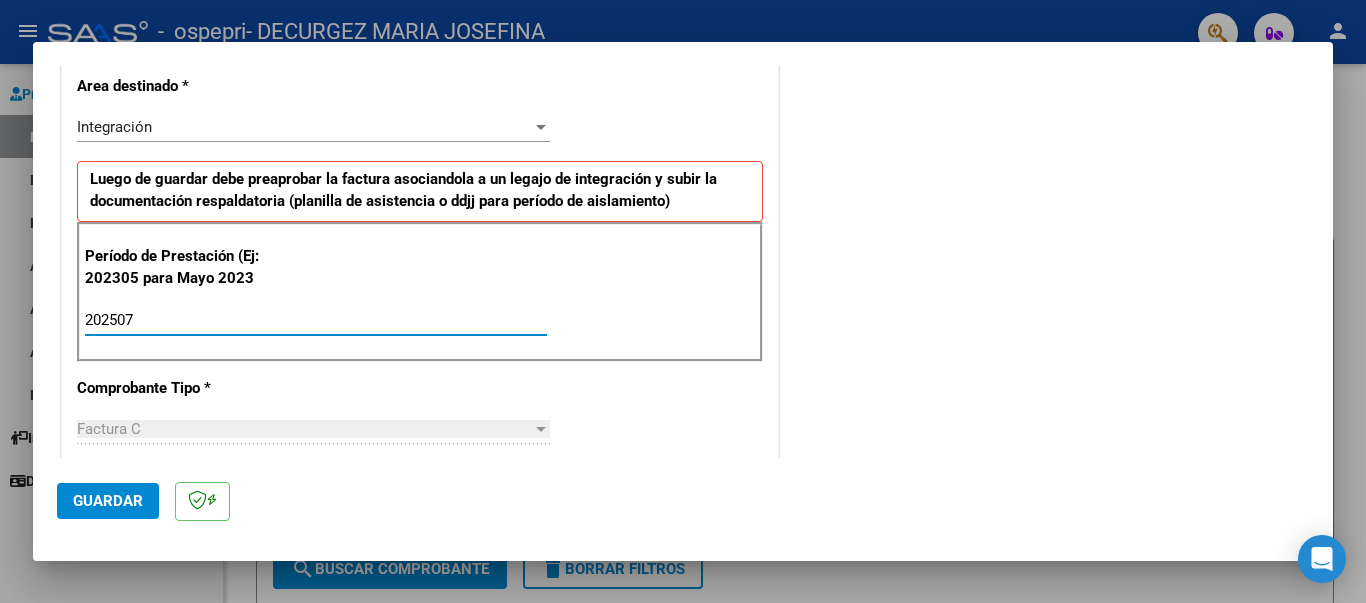 type on "202507" 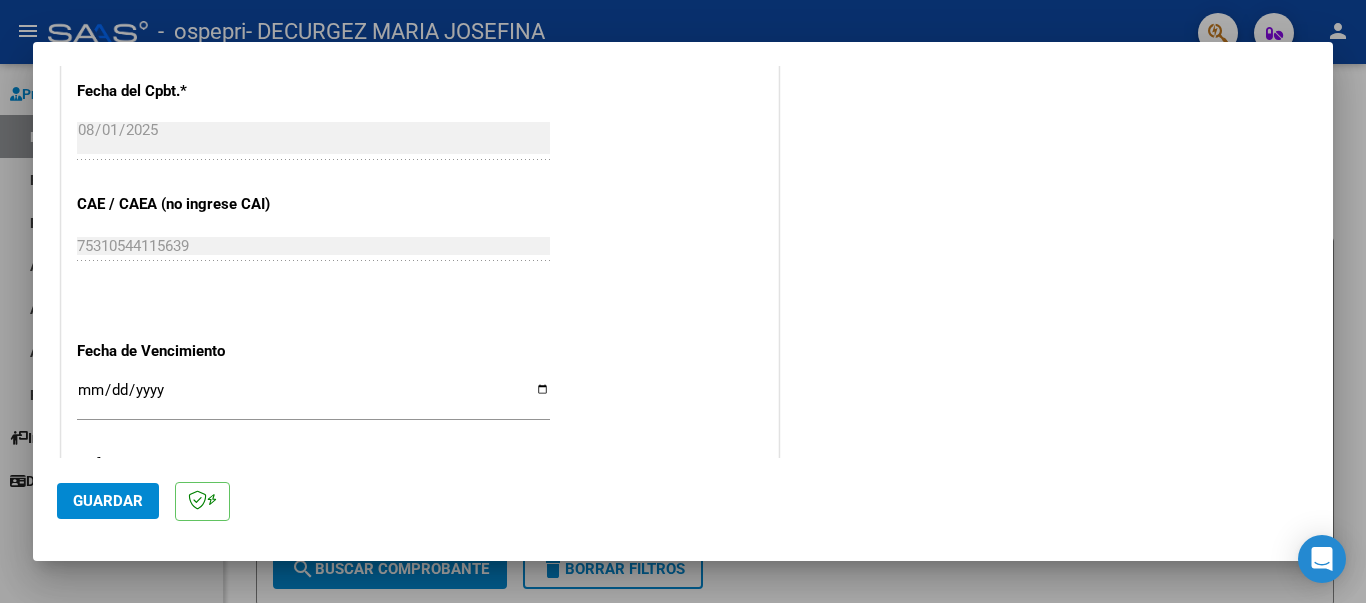scroll, scrollTop: 1244, scrollLeft: 0, axis: vertical 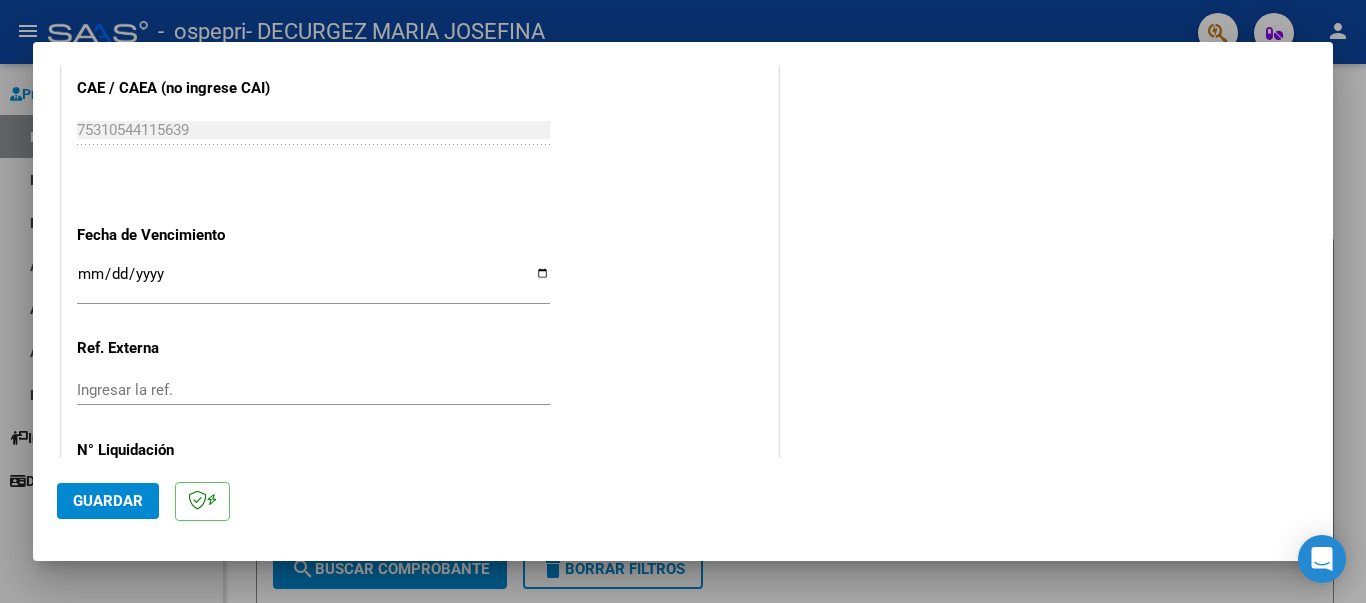 click on "Guardar" 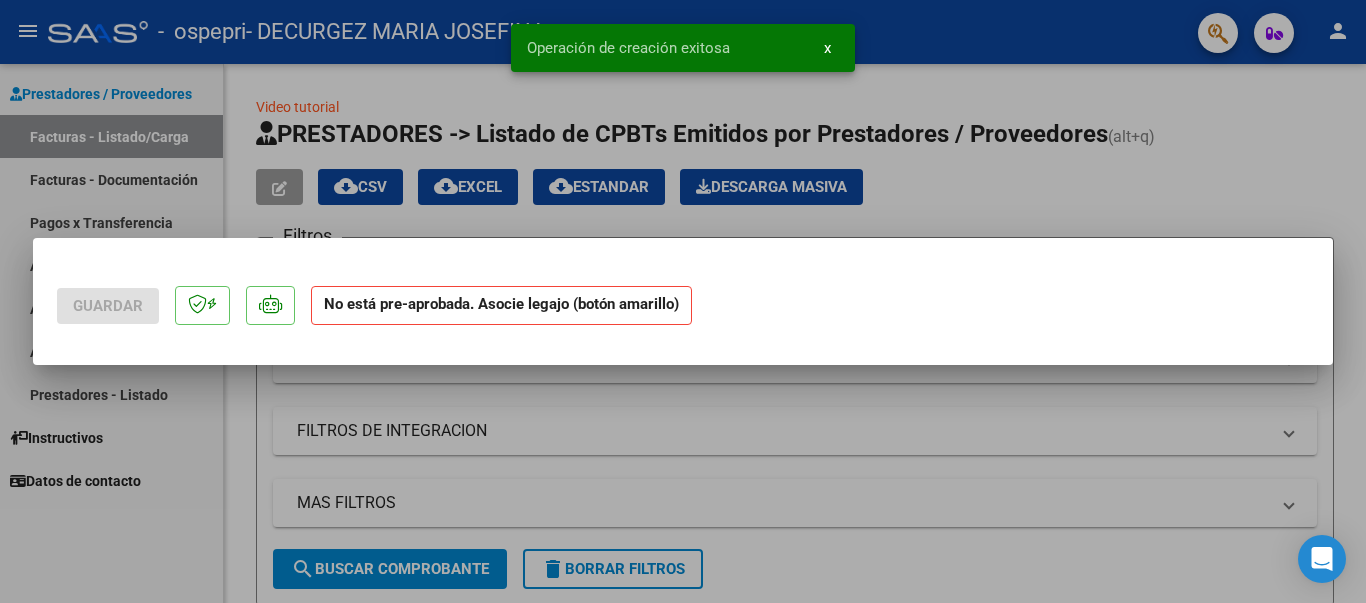 scroll, scrollTop: 0, scrollLeft: 0, axis: both 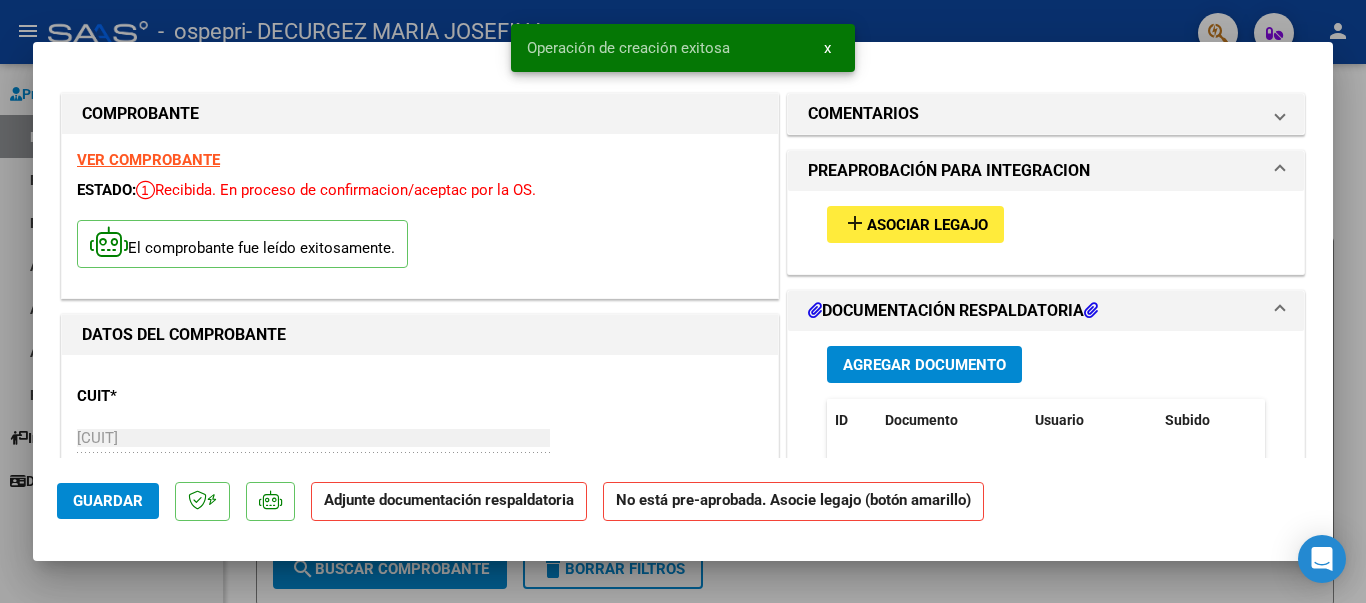 click on "Asociar Legajo" at bounding box center (927, 225) 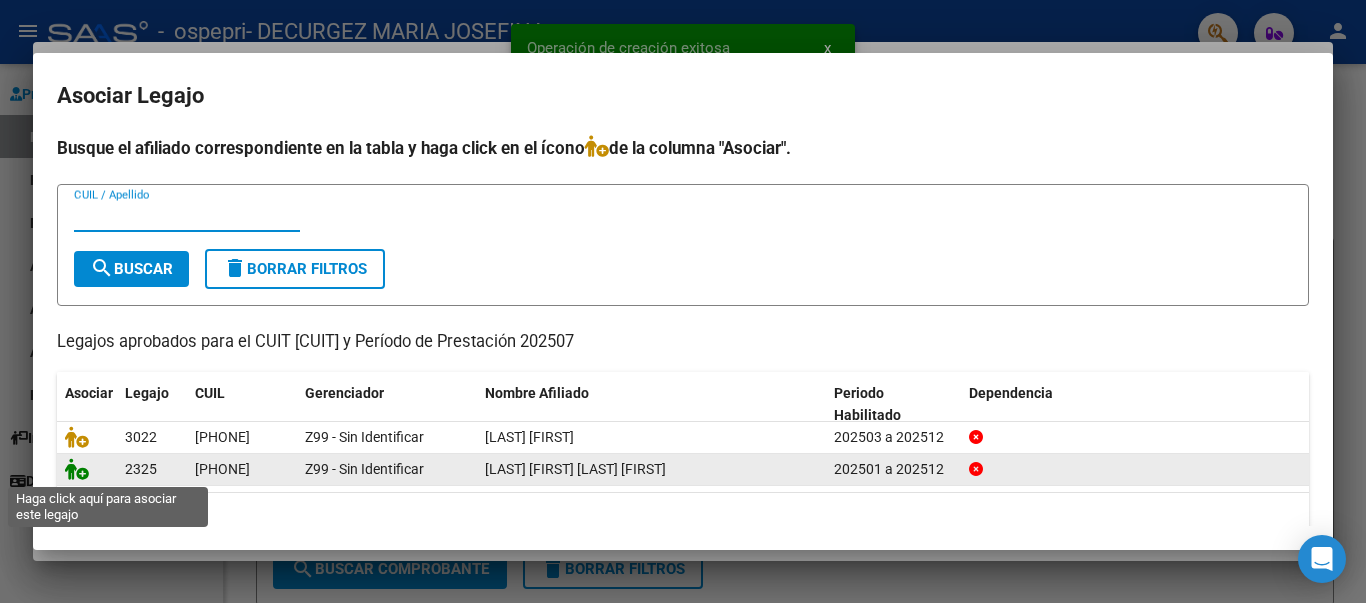 click 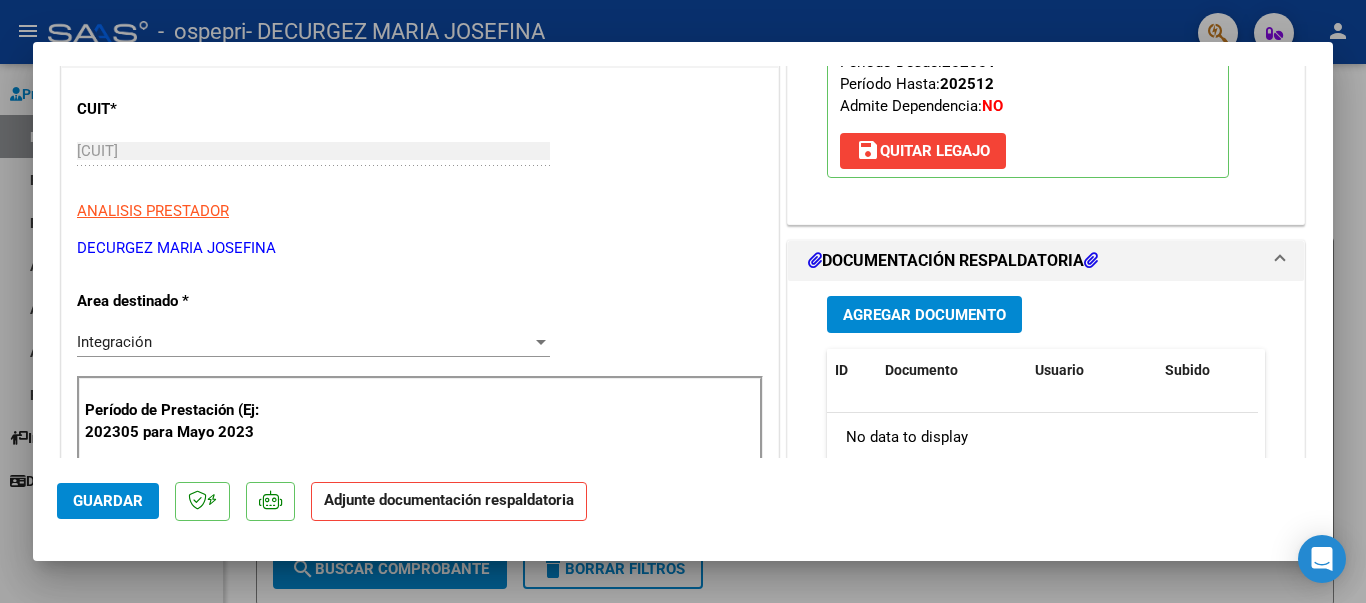 scroll, scrollTop: 297, scrollLeft: 0, axis: vertical 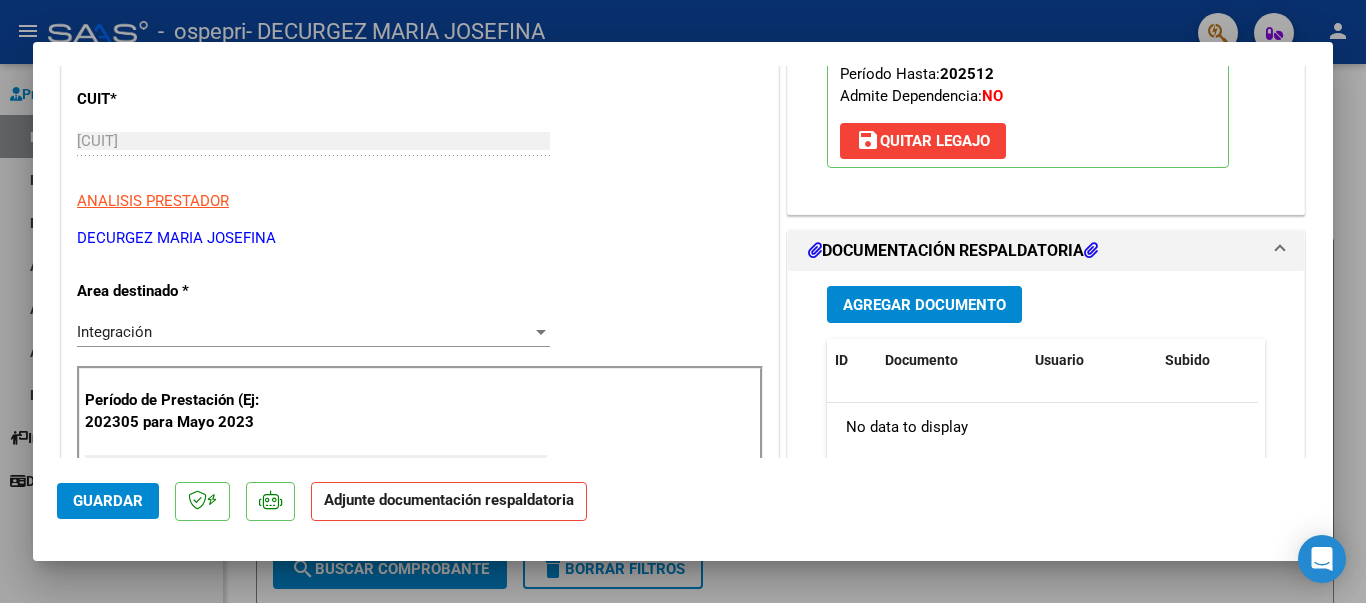 click on "Agregar Documento" at bounding box center [924, 305] 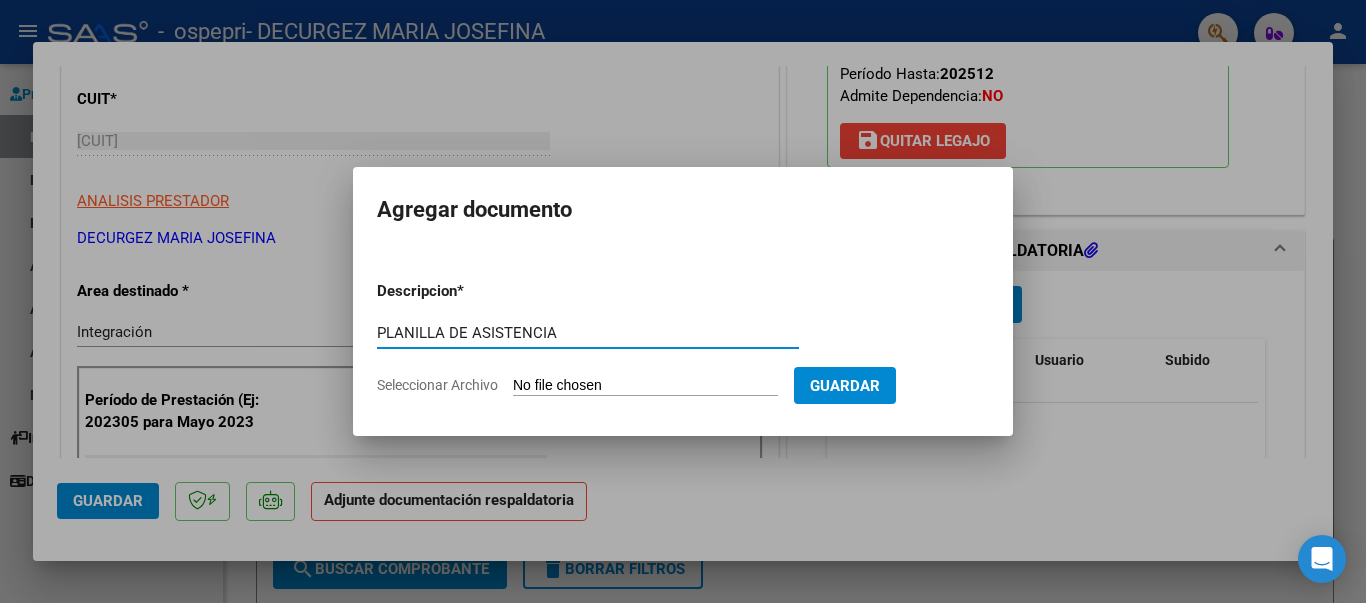 type on "PLANILLA DE ASISTENCIA" 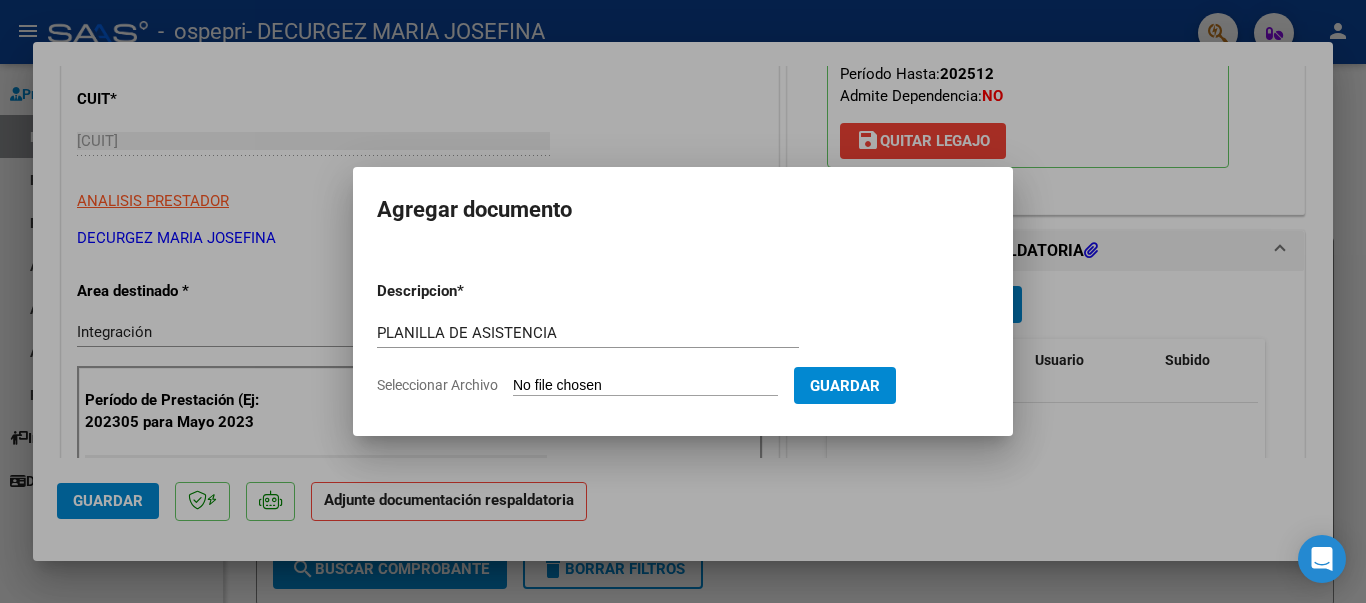 type on "C:\fakepath\[FILENAME].jpg" 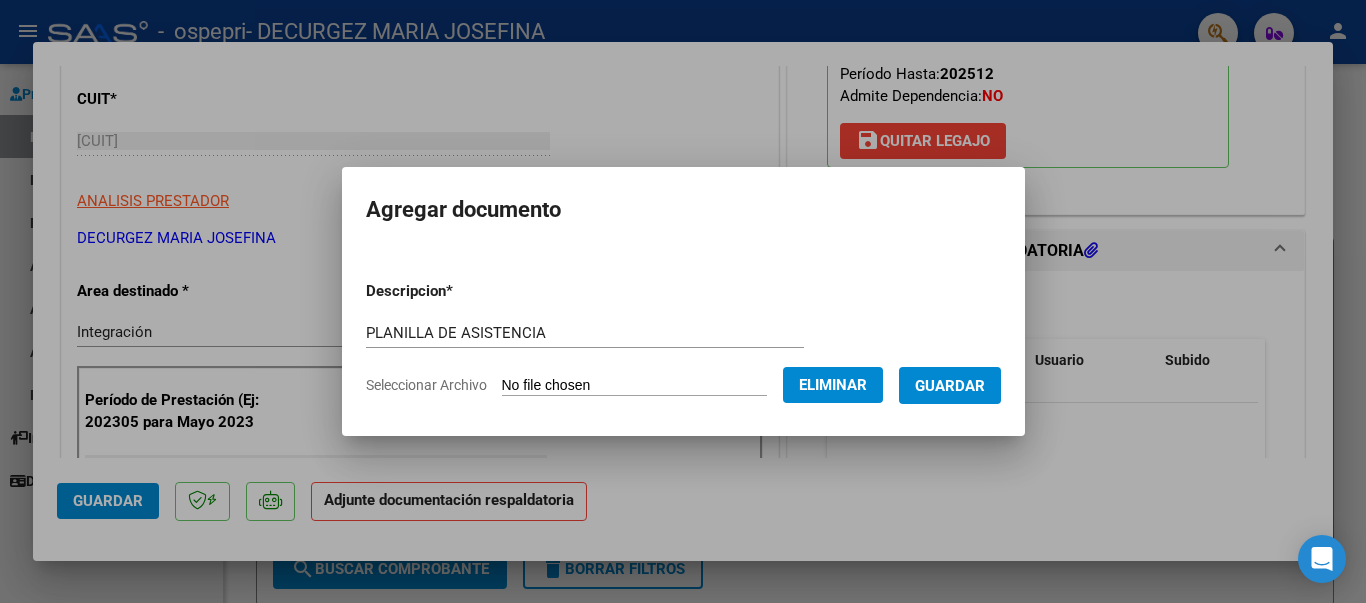click on "Guardar" at bounding box center (950, 386) 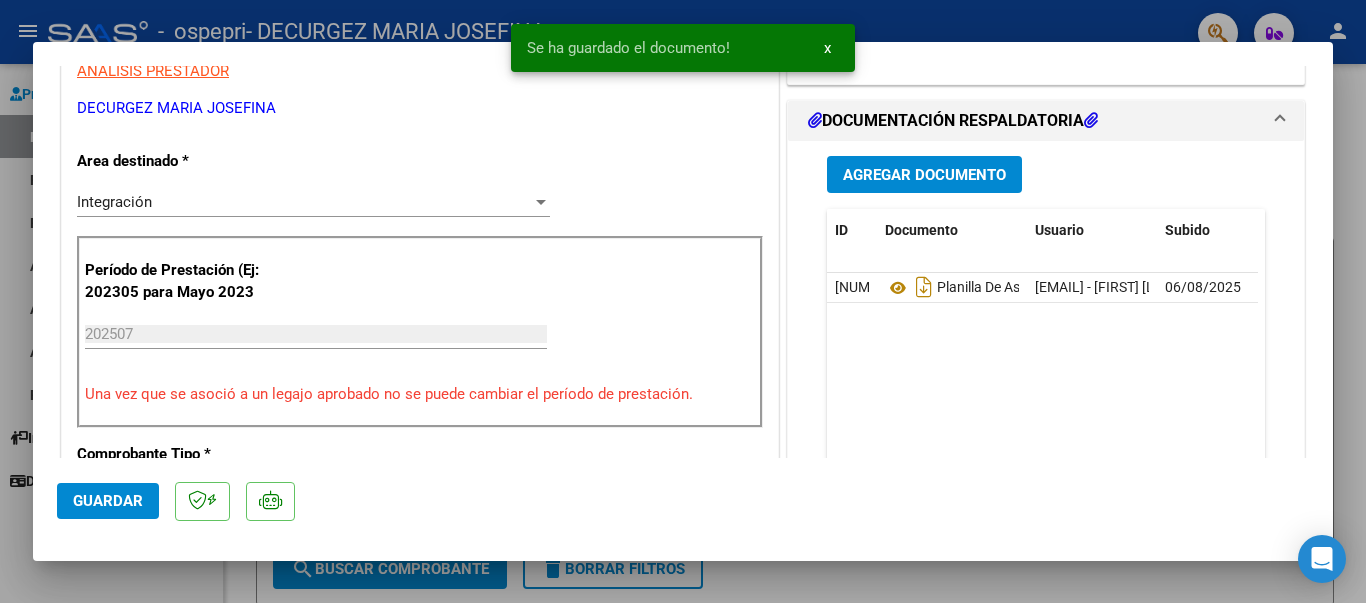 scroll, scrollTop: 604, scrollLeft: 0, axis: vertical 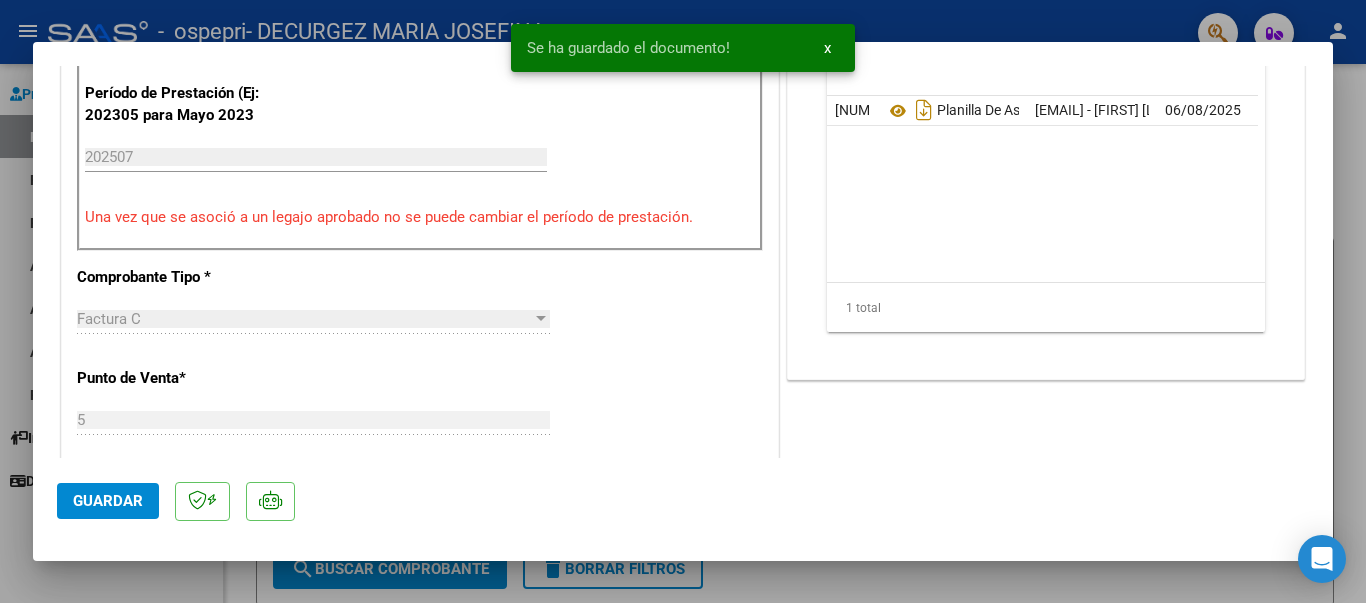 click on "Guardar" 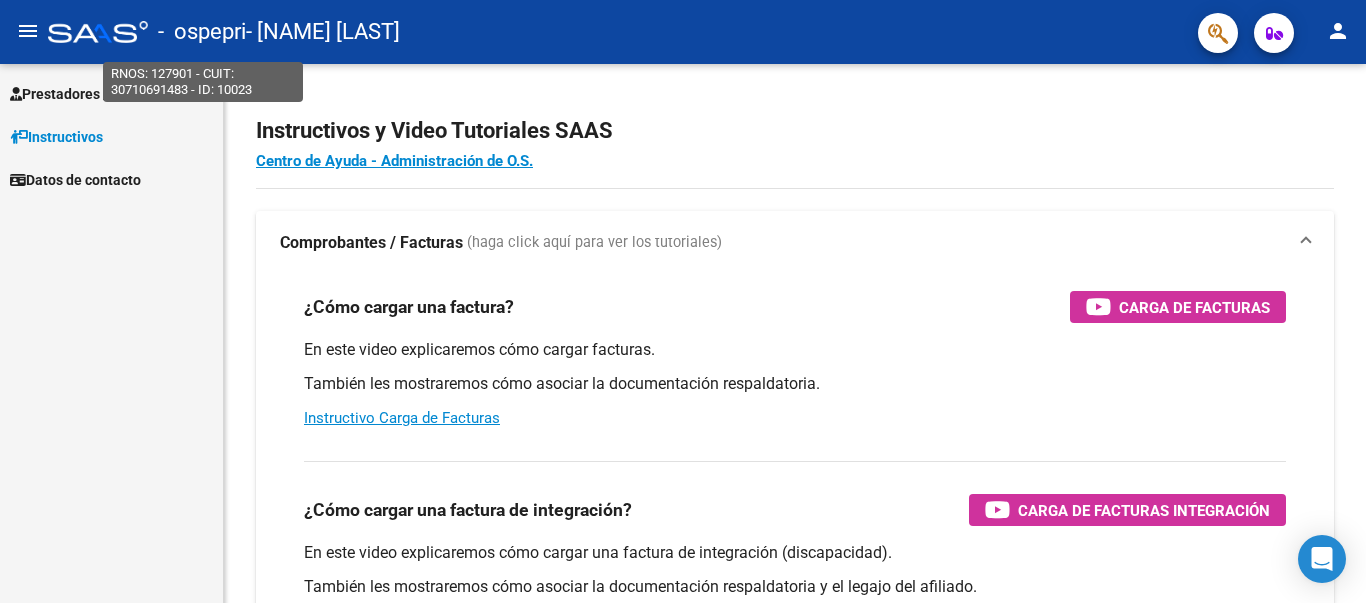 scroll, scrollTop: 0, scrollLeft: 0, axis: both 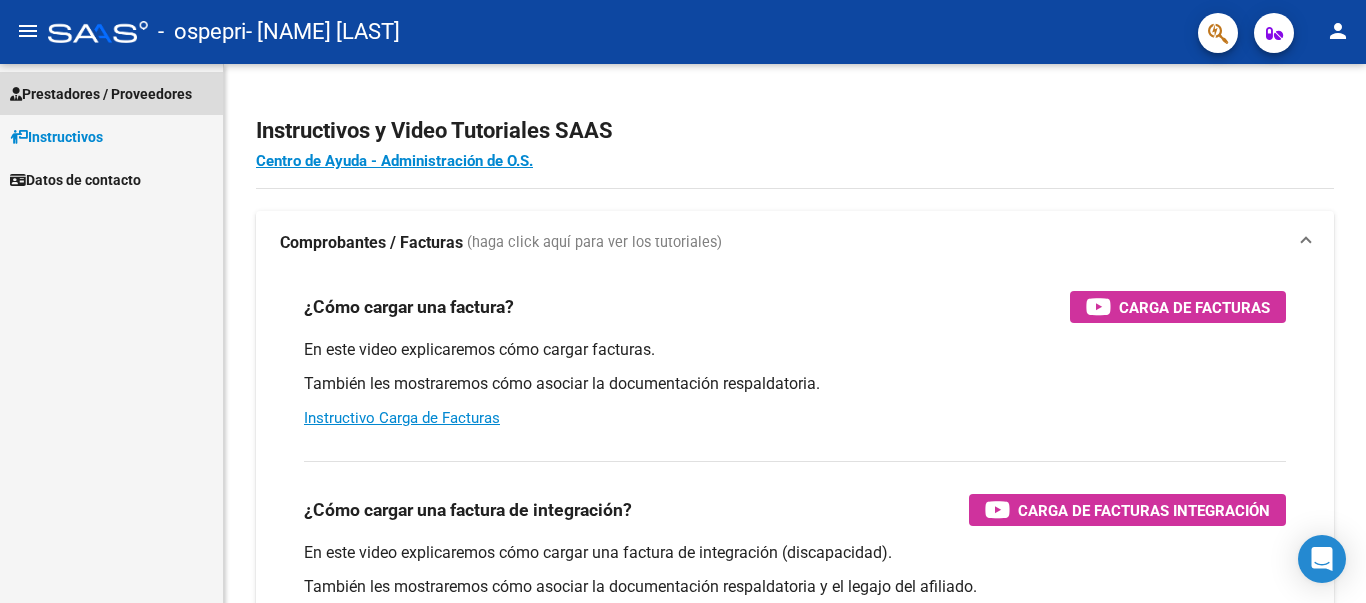 click on "Prestadores / Proveedores" at bounding box center (111, 93) 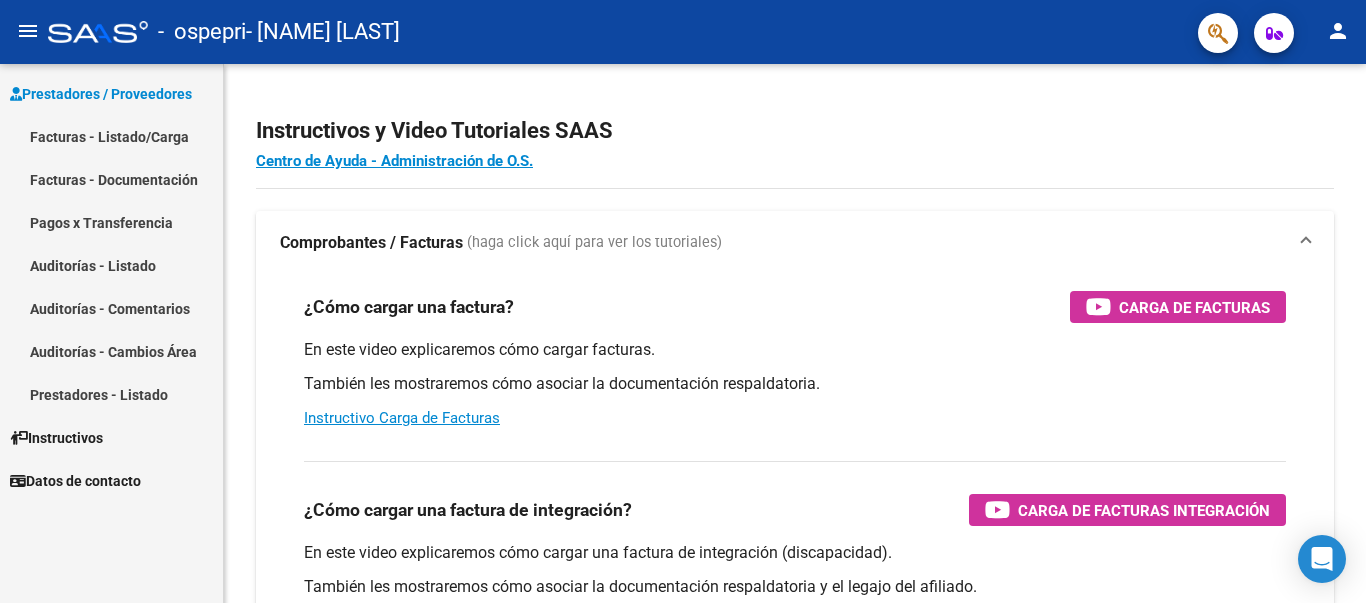 click on "Facturas - Listado/Carga" at bounding box center [111, 136] 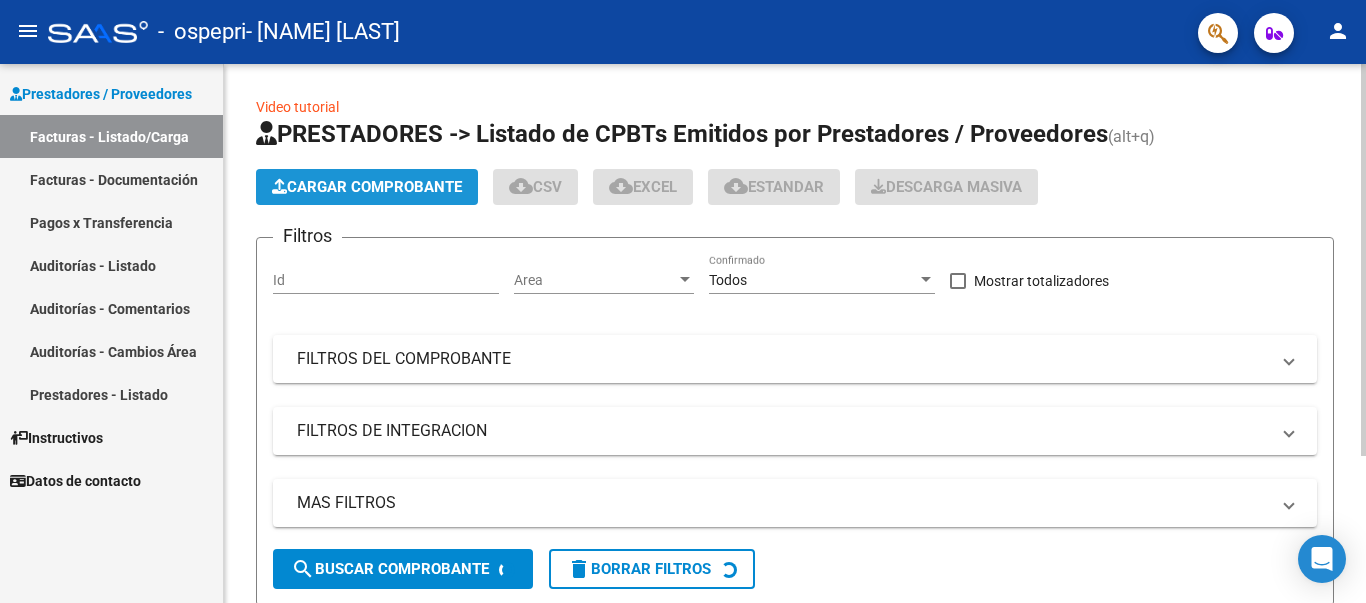 click on "Cargar Comprobante" 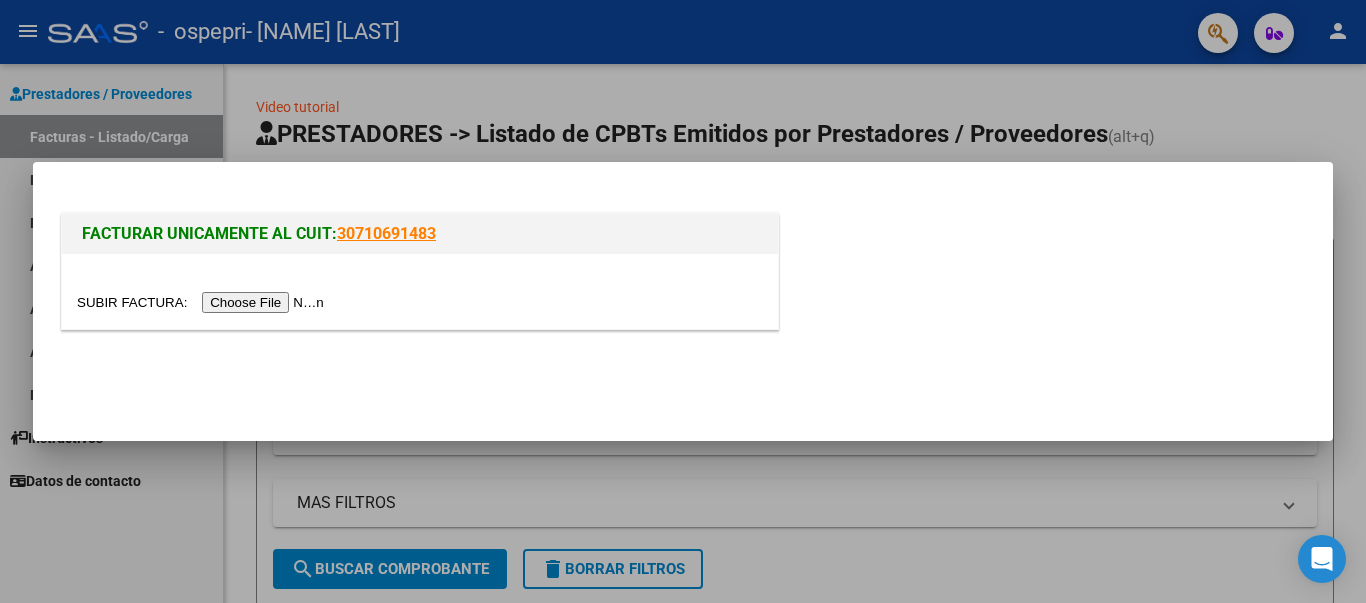 click at bounding box center [203, 302] 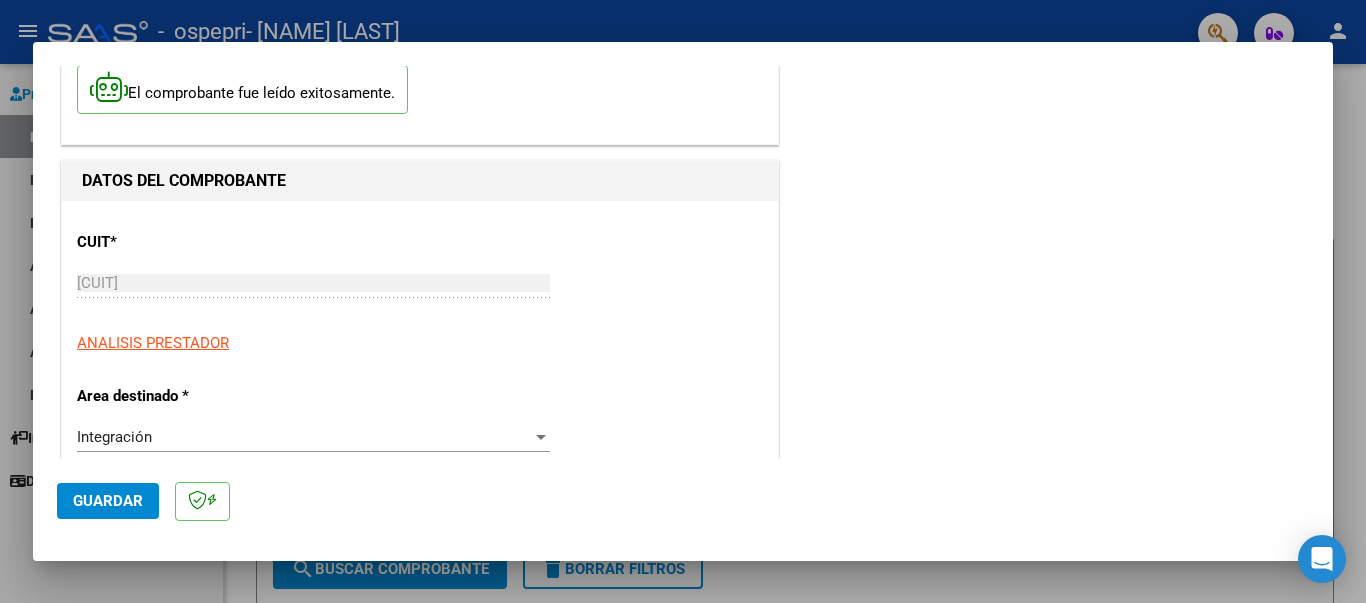 scroll, scrollTop: 198, scrollLeft: 0, axis: vertical 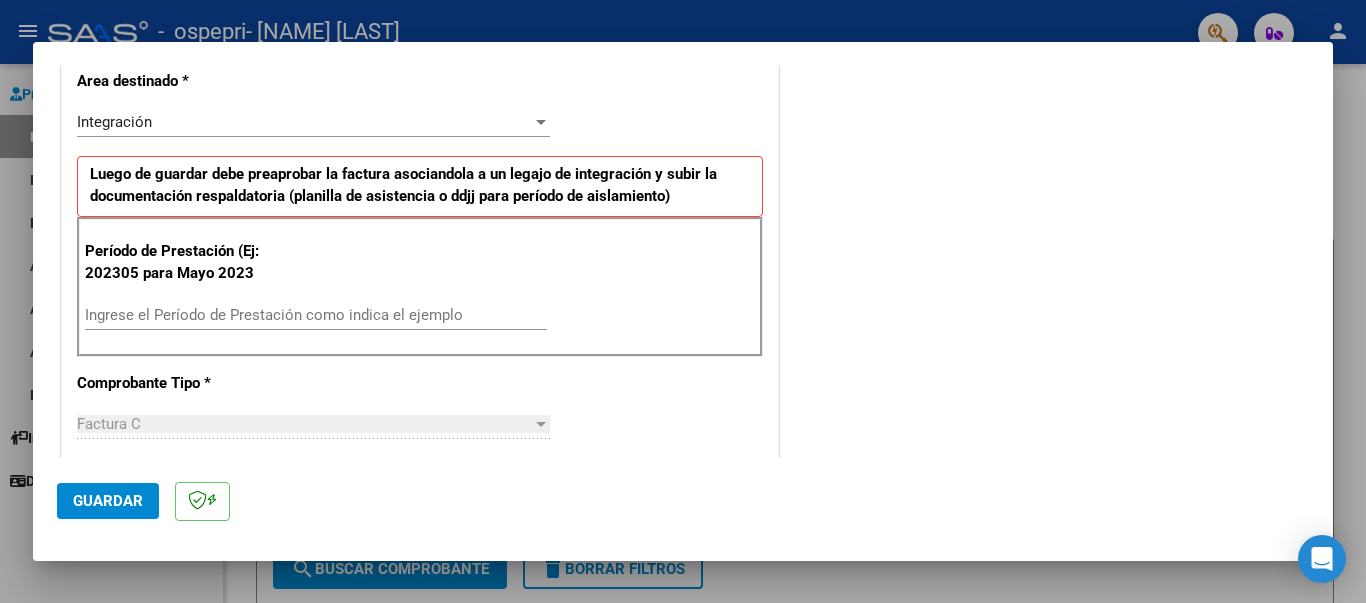 click on "Ingrese el Período de Prestación como indica el ejemplo" at bounding box center [316, 315] 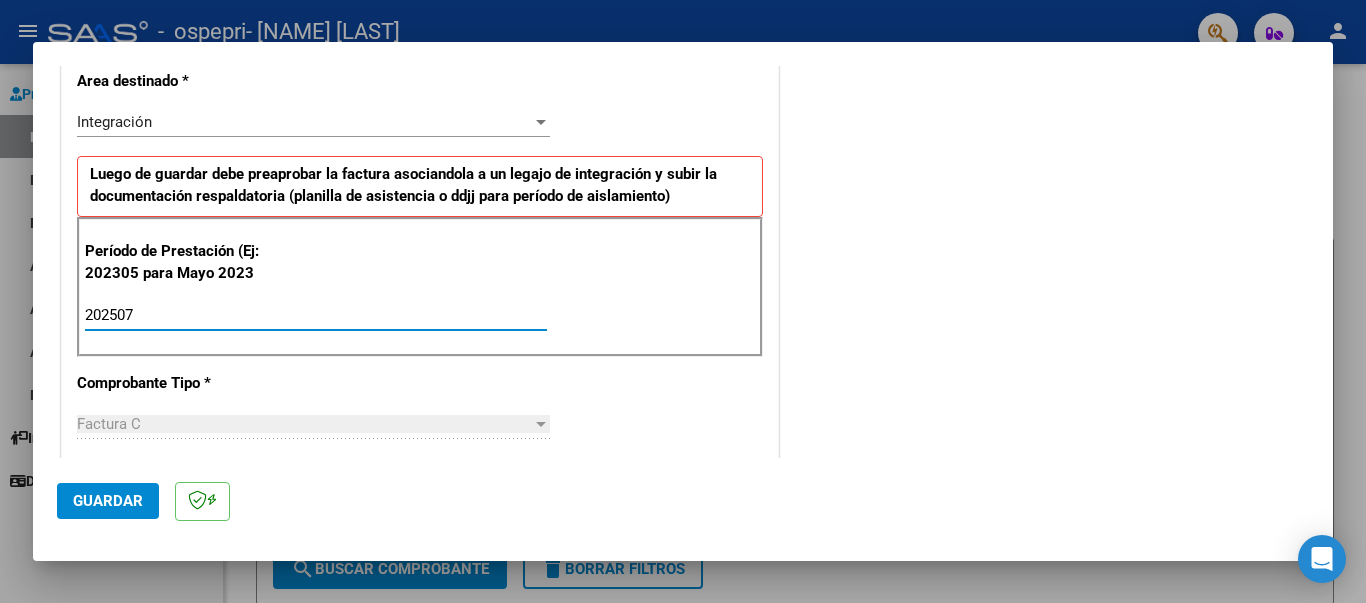 type on "202507" 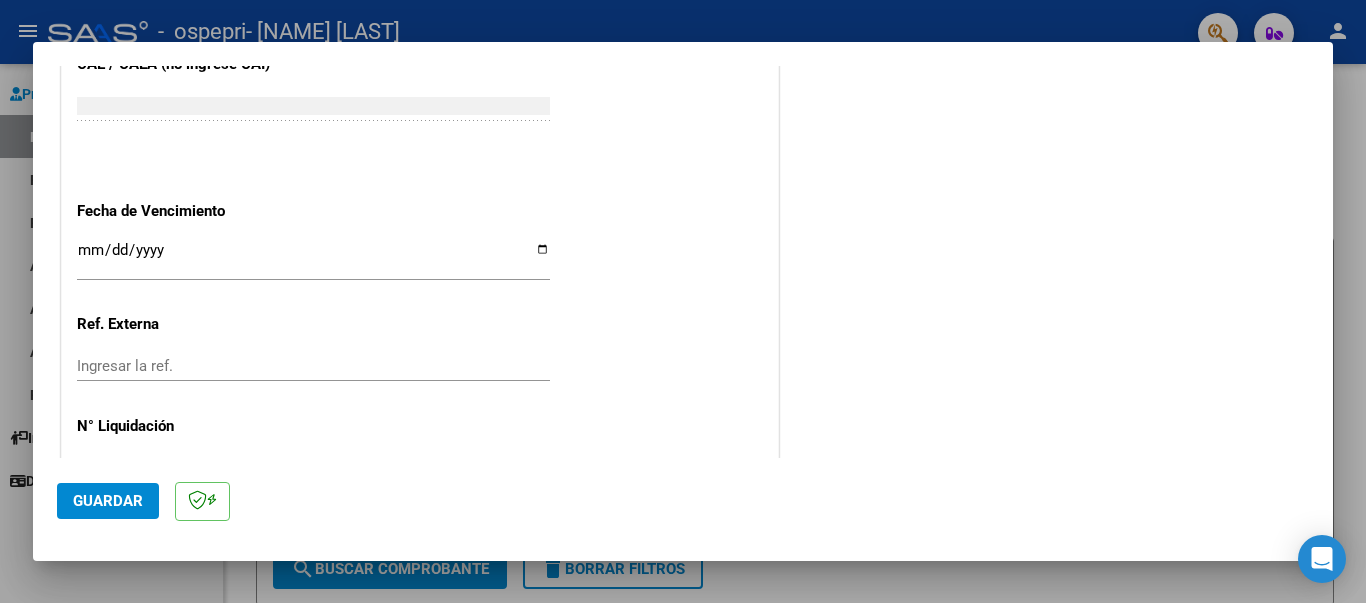 scroll, scrollTop: 1273, scrollLeft: 0, axis: vertical 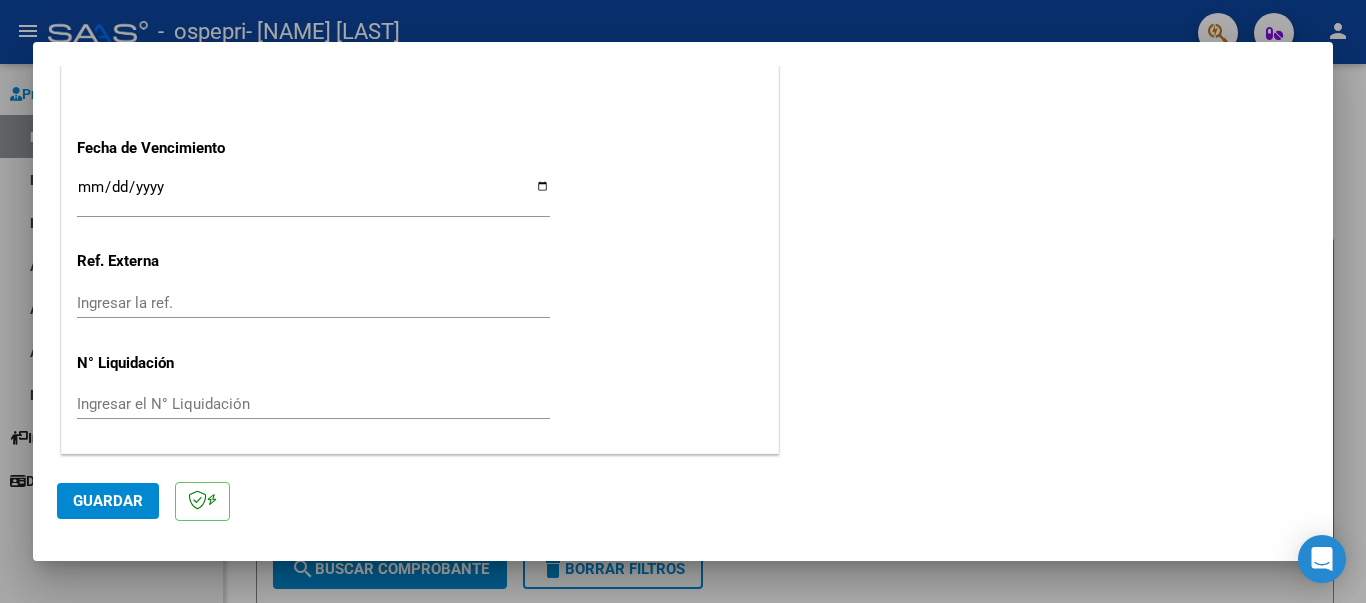 click on "Ingresar la fecha" at bounding box center (313, 195) 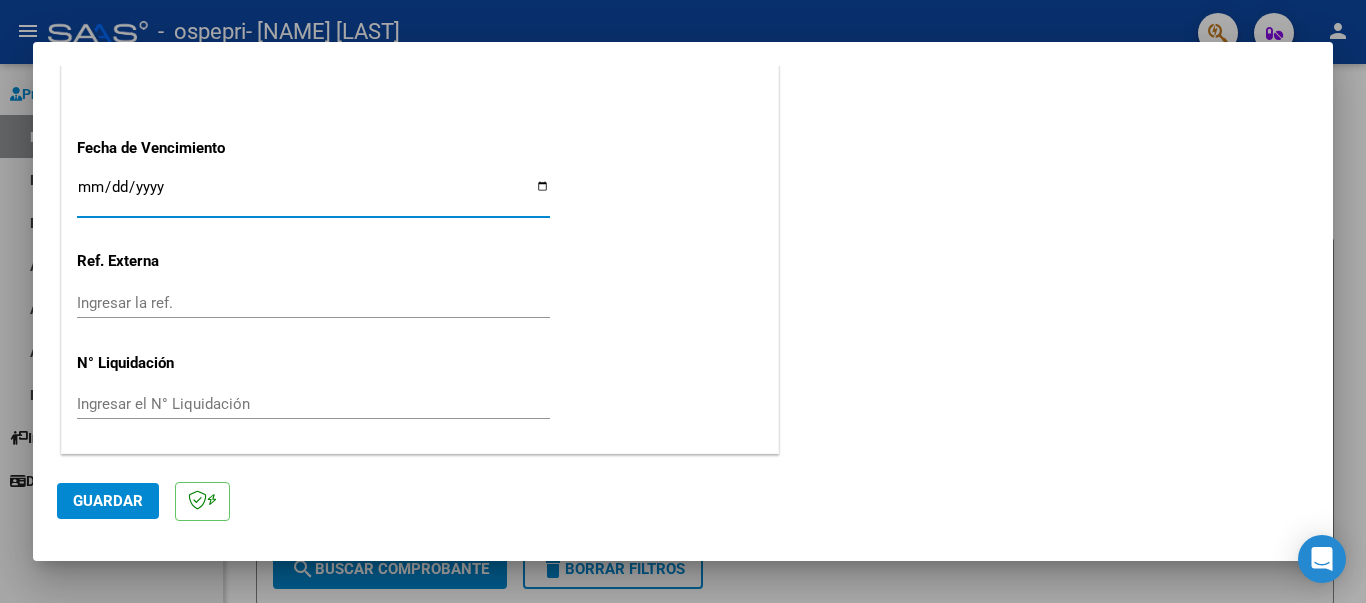 type on "2025-08-01" 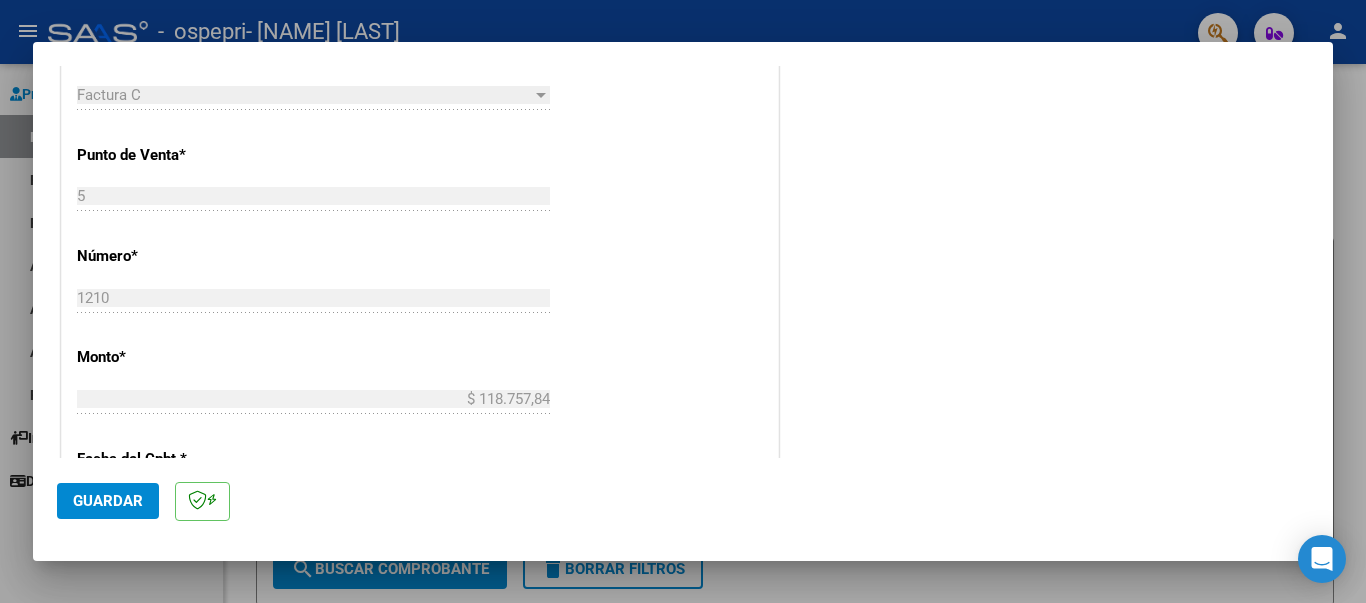 scroll, scrollTop: 1331, scrollLeft: 0, axis: vertical 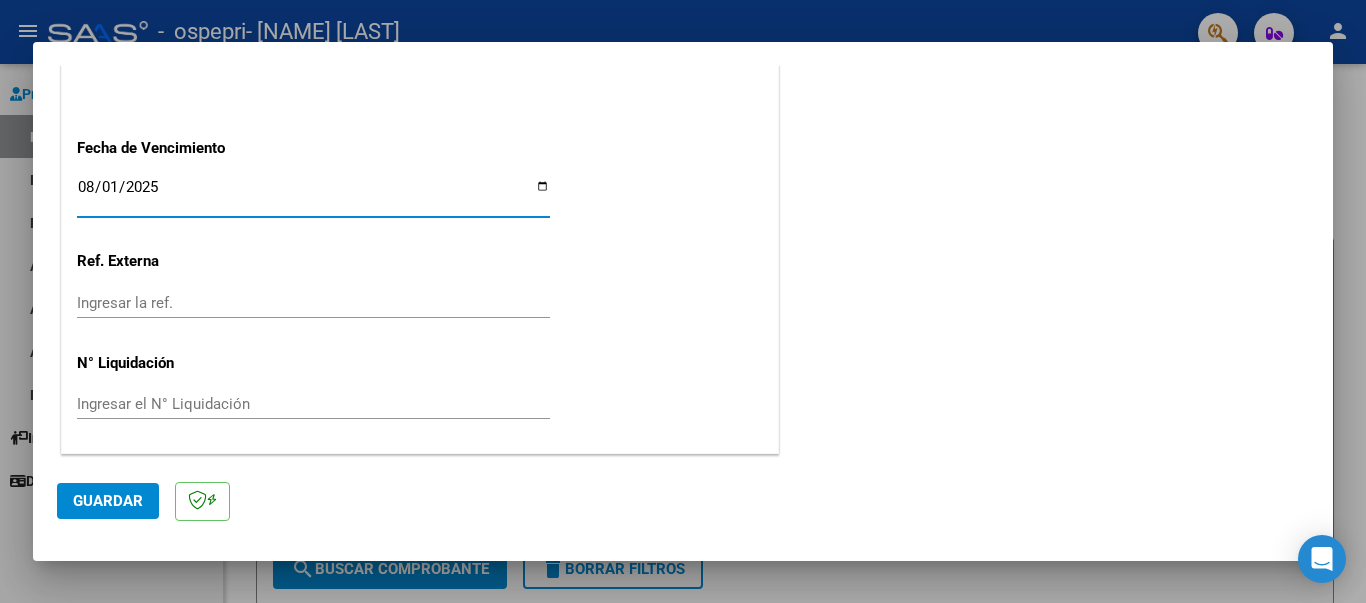 click on "2025-08-01" at bounding box center [313, 195] 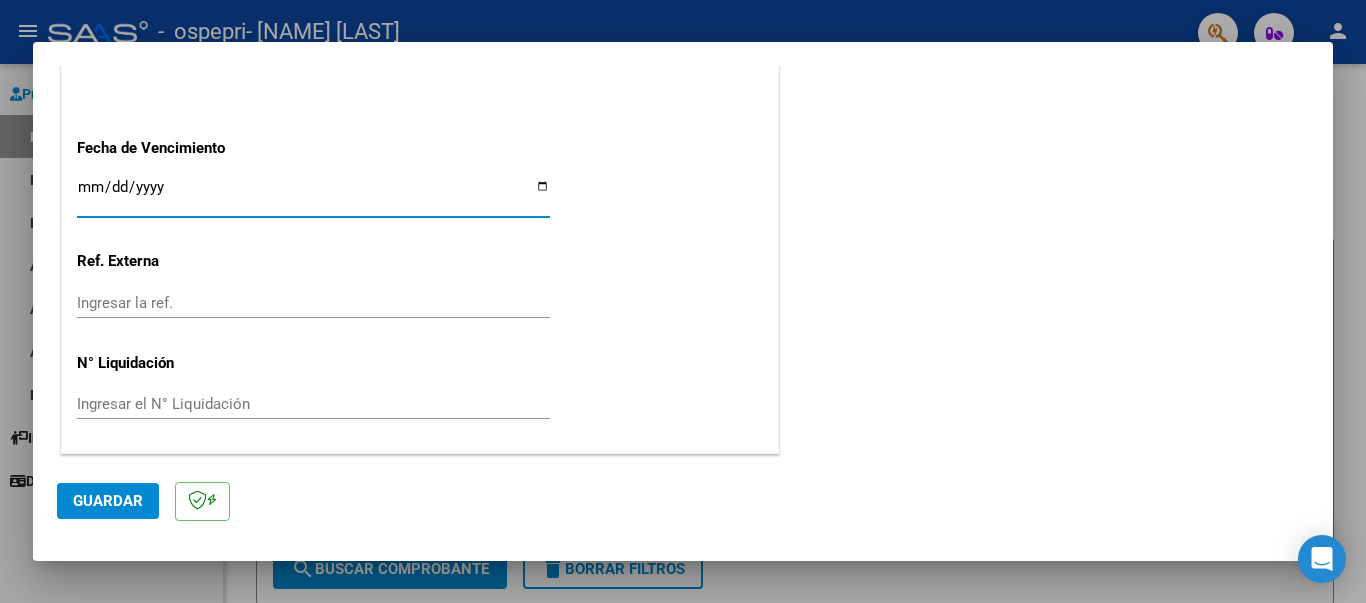 click on "Guardar" 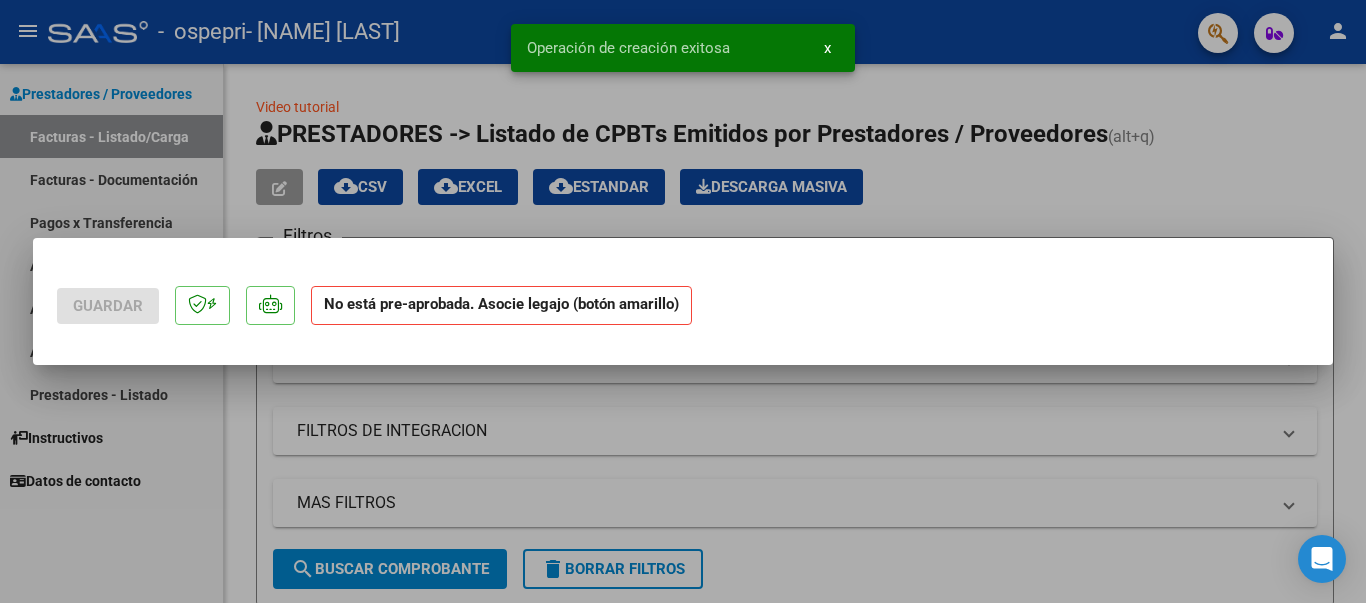 scroll, scrollTop: 0, scrollLeft: 0, axis: both 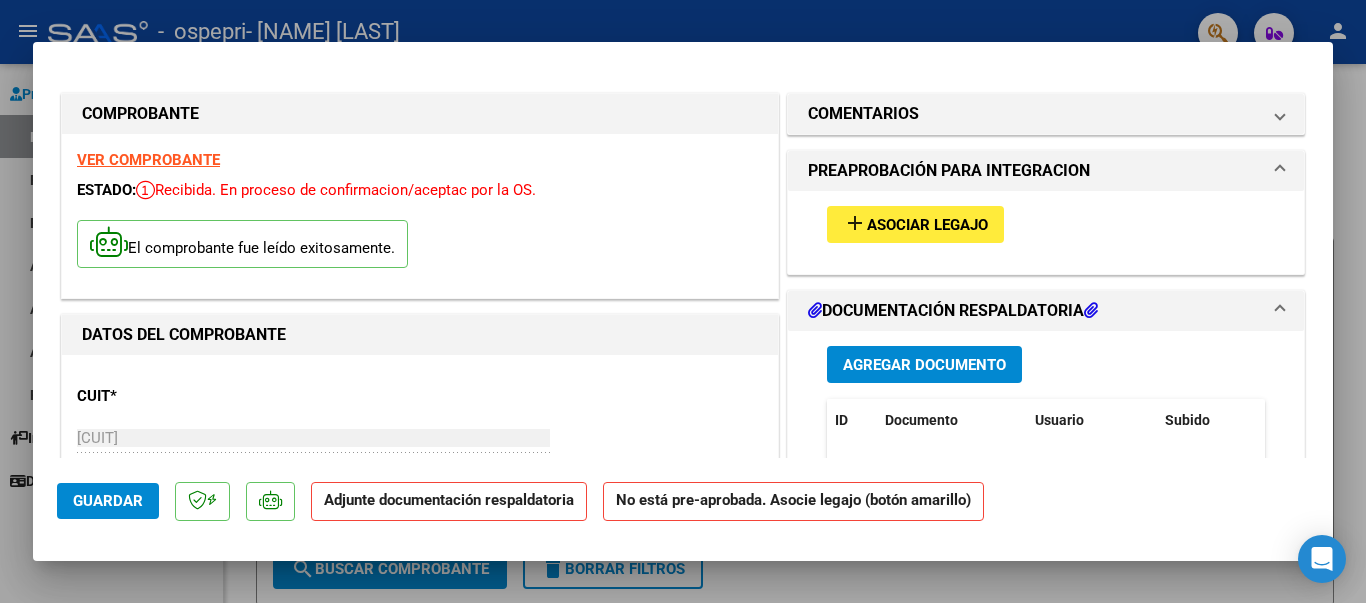 click on "Asociar Legajo" at bounding box center [927, 225] 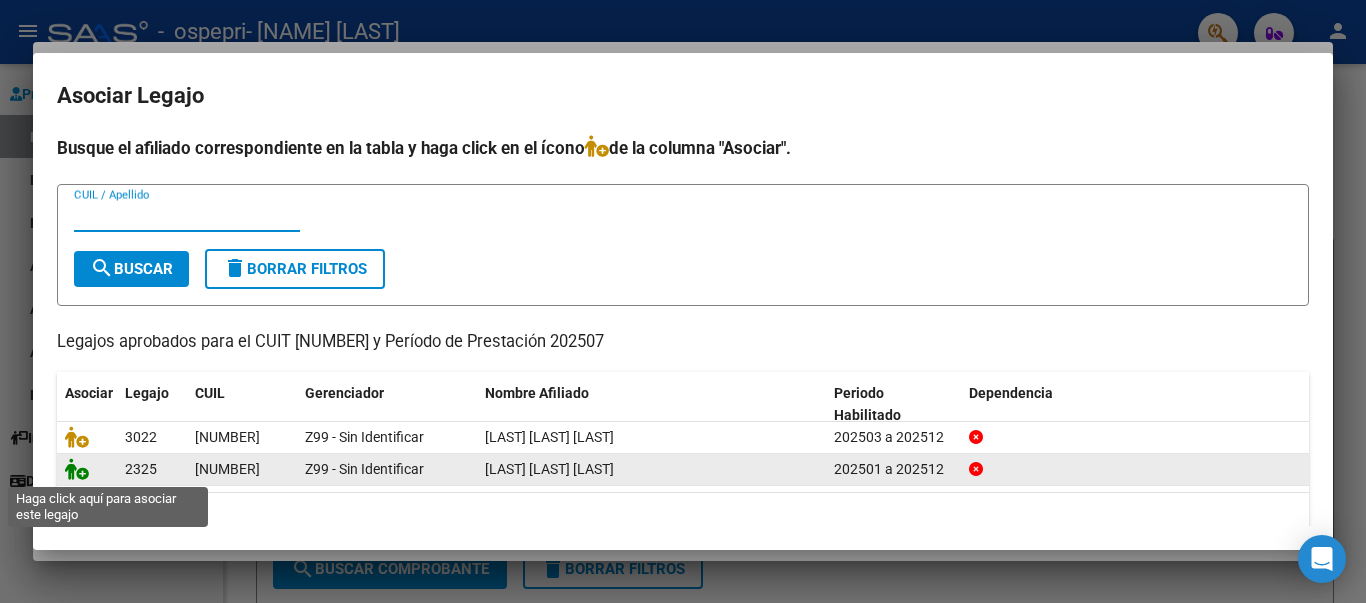 click 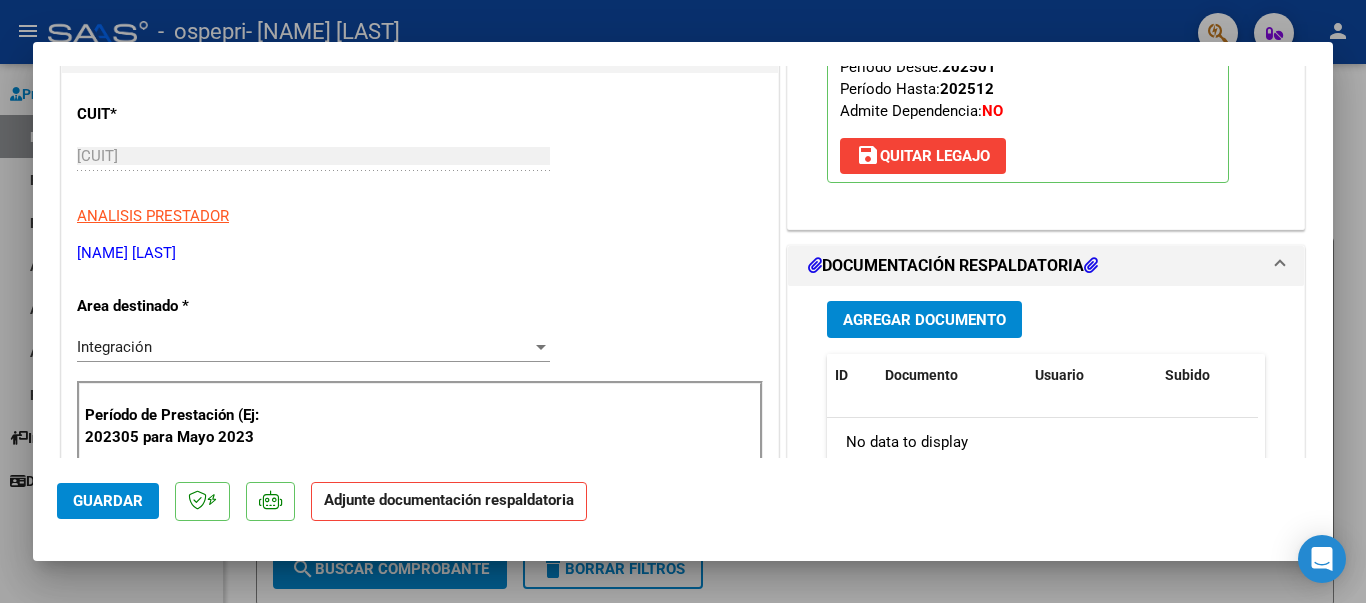 scroll, scrollTop: 377, scrollLeft: 0, axis: vertical 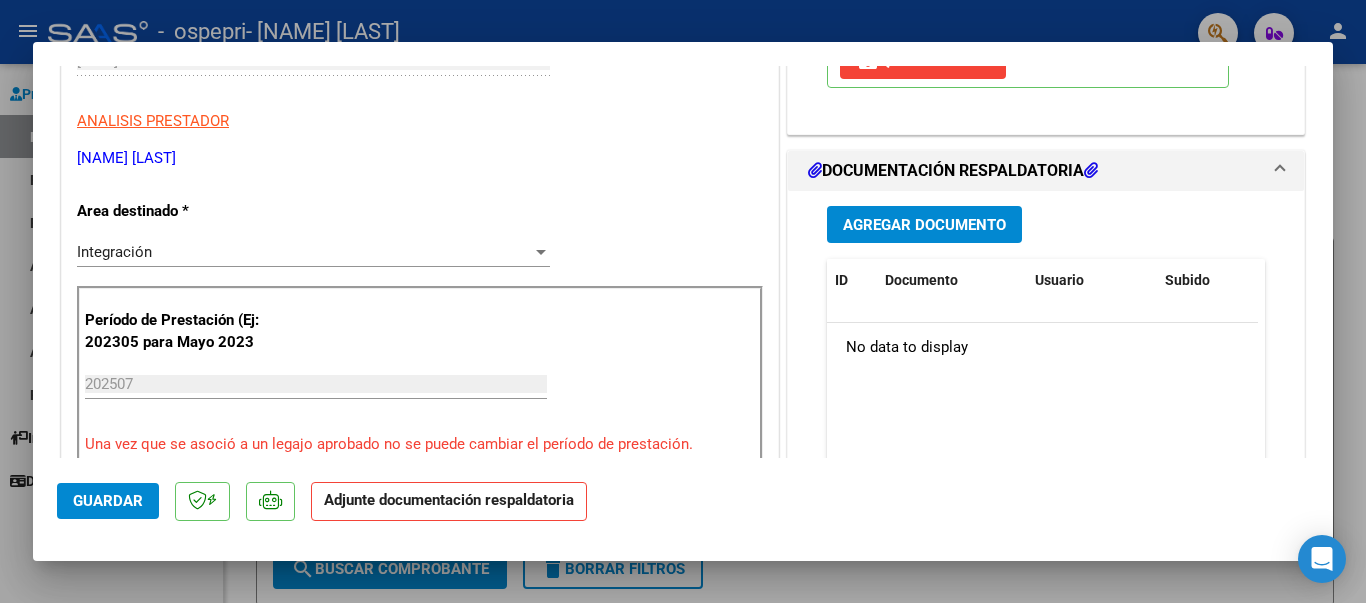 drag, startPoint x: 1333, startPoint y: 216, endPoint x: 1324, endPoint y: 161, distance: 55.7315 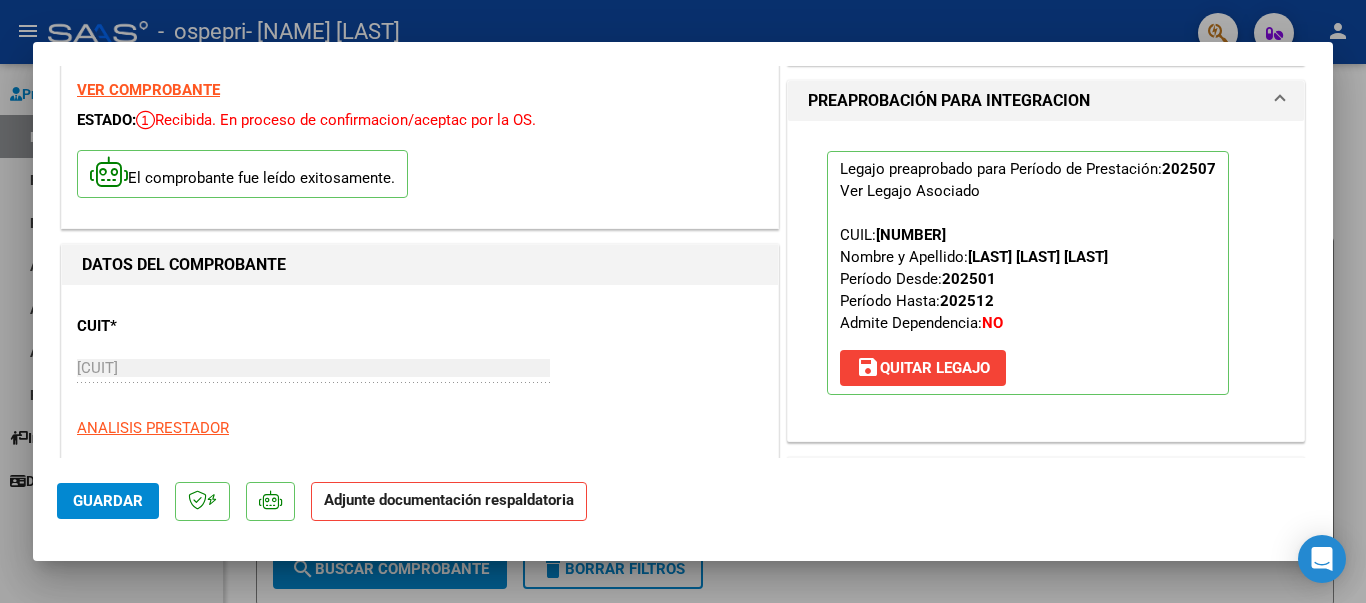 scroll, scrollTop: 0, scrollLeft: 0, axis: both 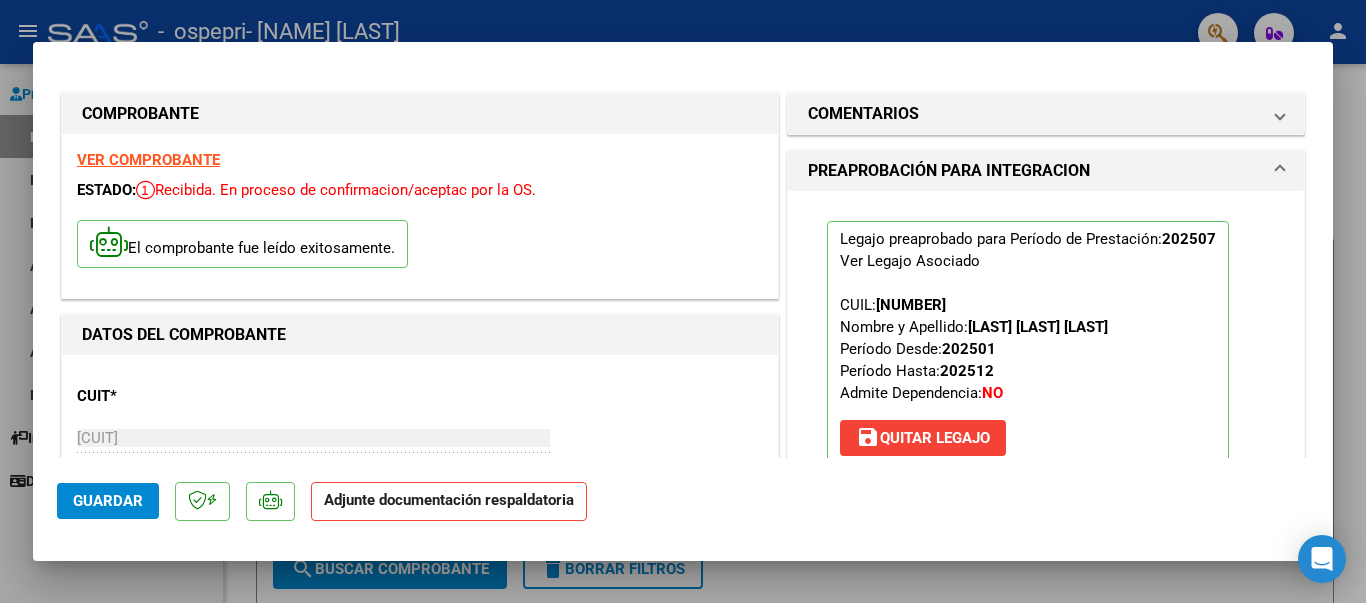 click on "Legajo preaprobado para Período de Prestación:  202507 Ver Legajo Asociado  CUIL:  27560032620  Nombre y Apellido:  ABARZUA CATALAN LUCIA MAYLEN  Período Desde:  202501  Período Hasta:  202512  Admite Dependencia:   NO save  Quitar Legajo" at bounding box center [1046, 351] 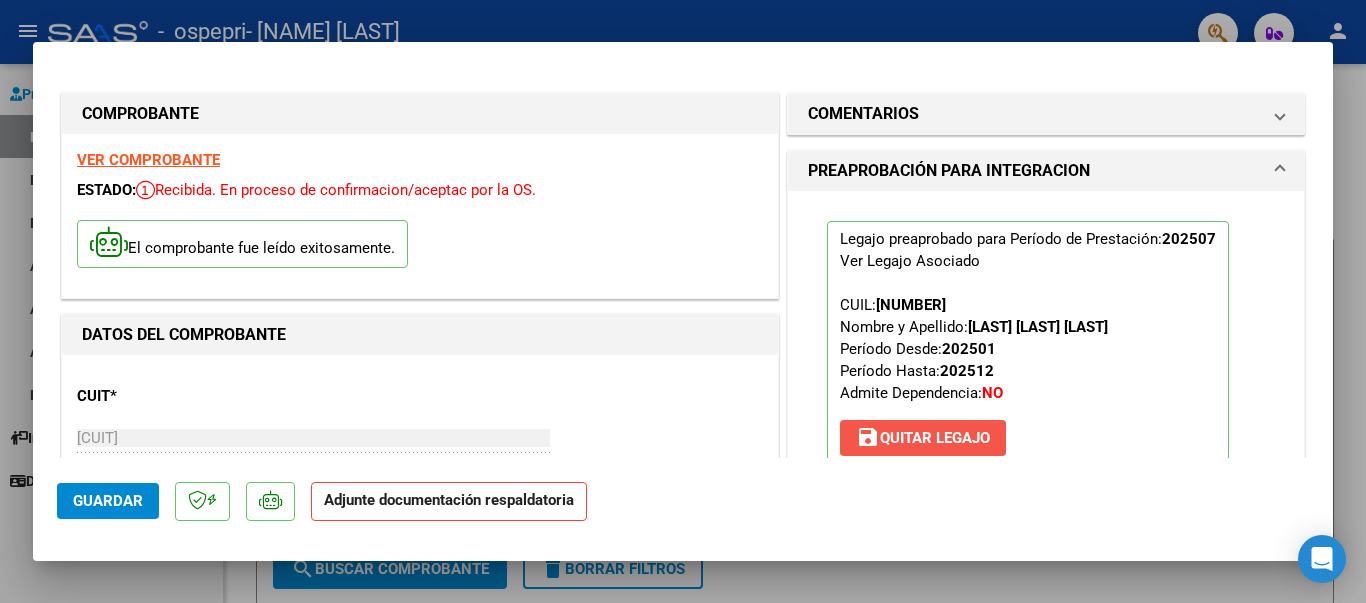 click on "save  Quitar Legajo" at bounding box center [923, 438] 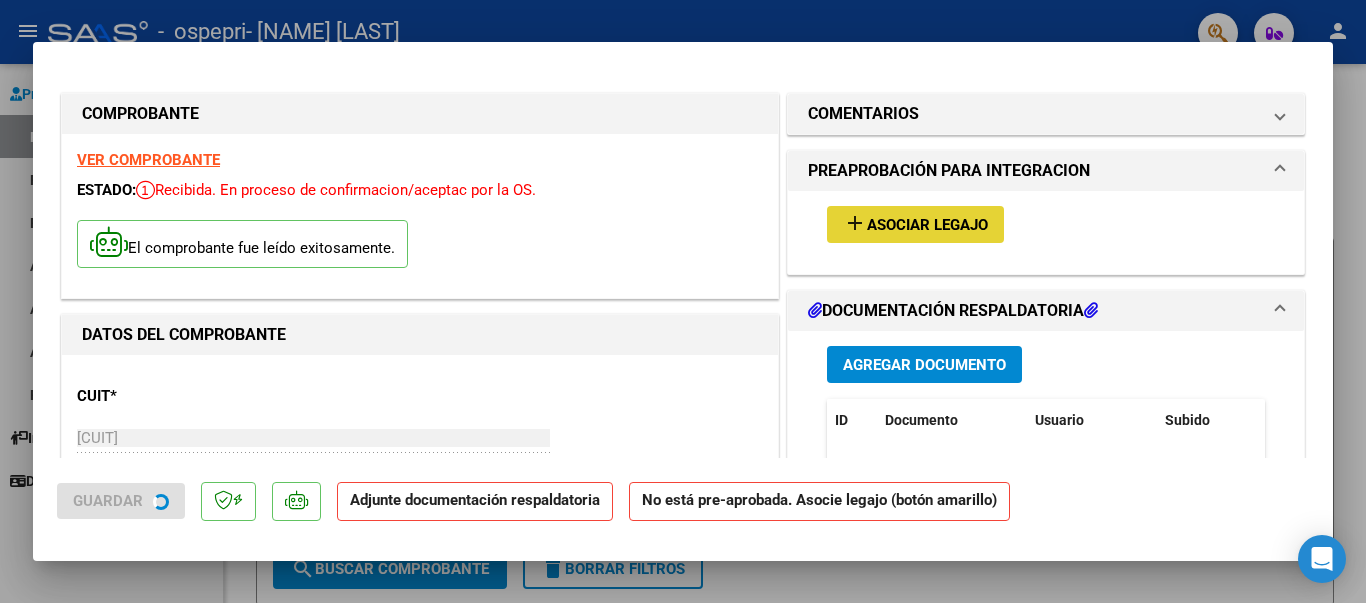 click on "add Asociar Legajo" at bounding box center (915, 224) 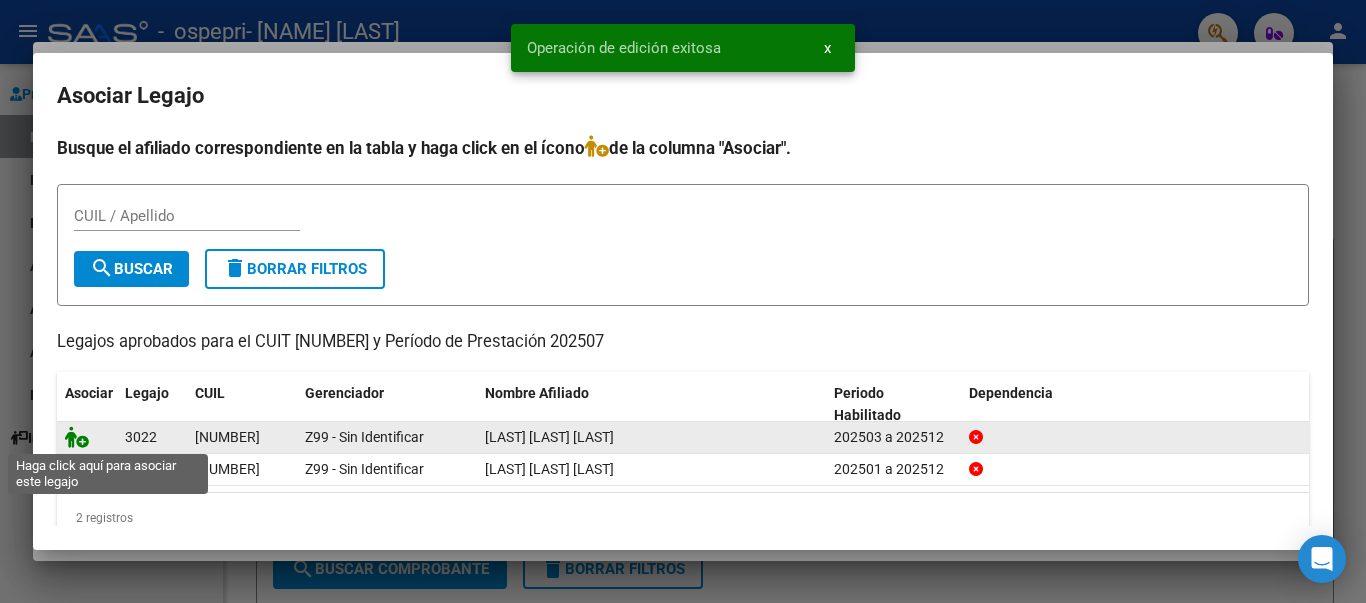 click 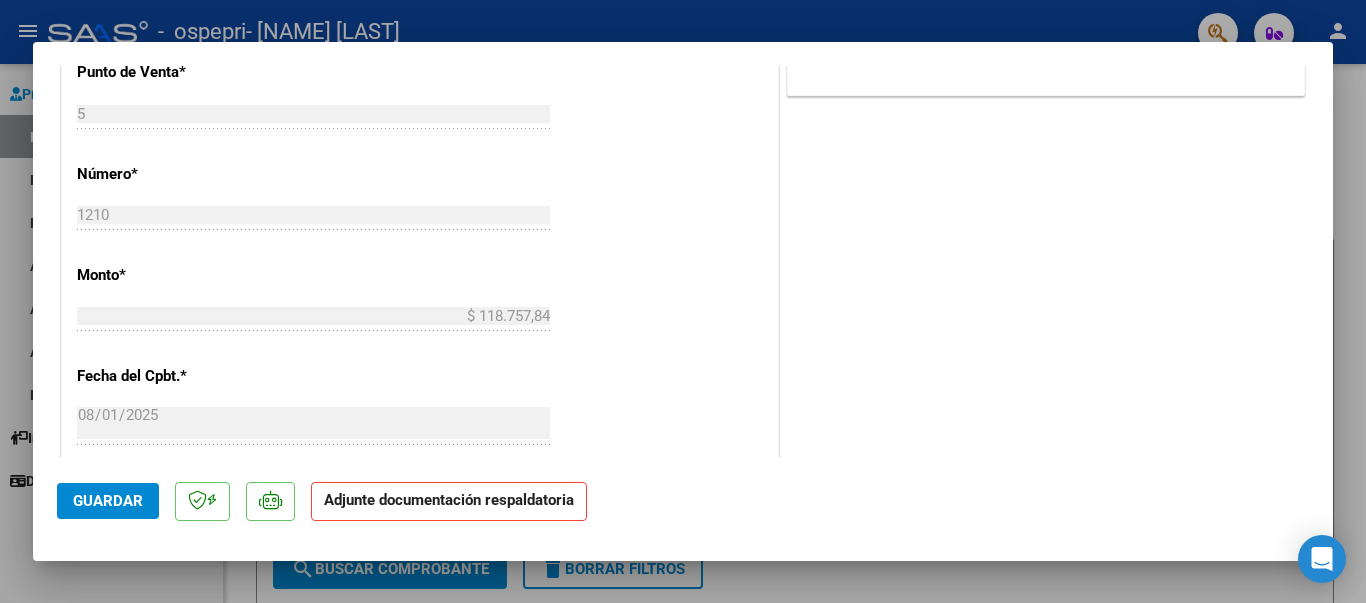scroll, scrollTop: 915, scrollLeft: 0, axis: vertical 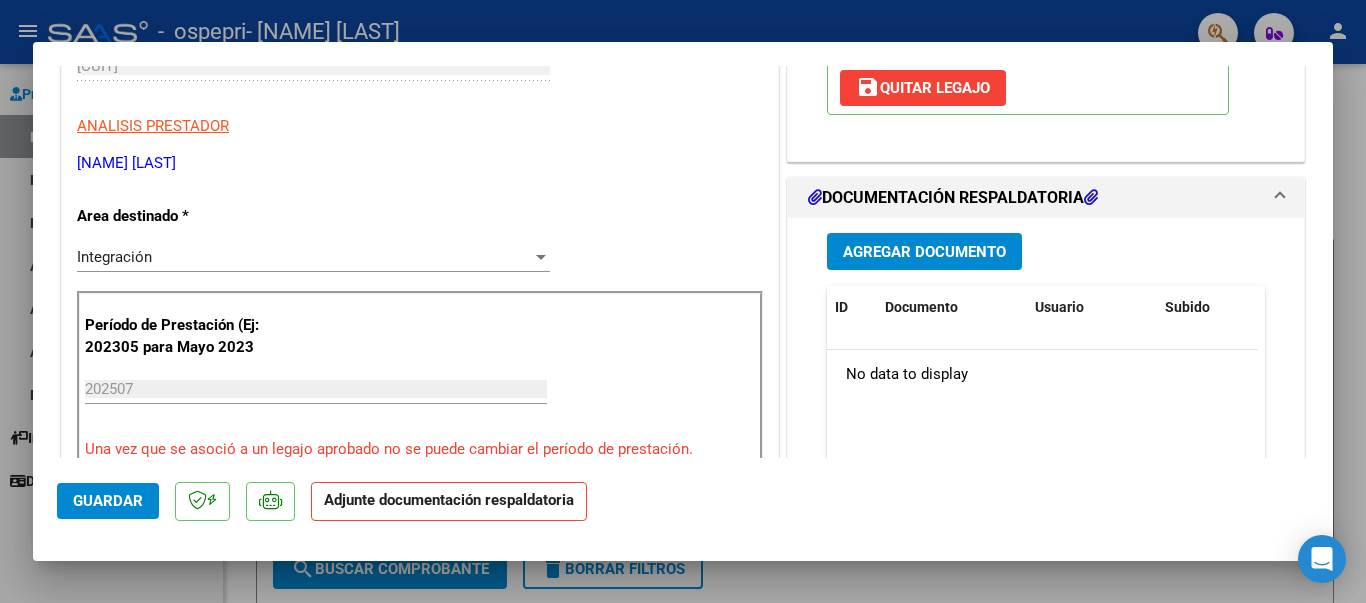click on "Agregar Documento" at bounding box center (924, 252) 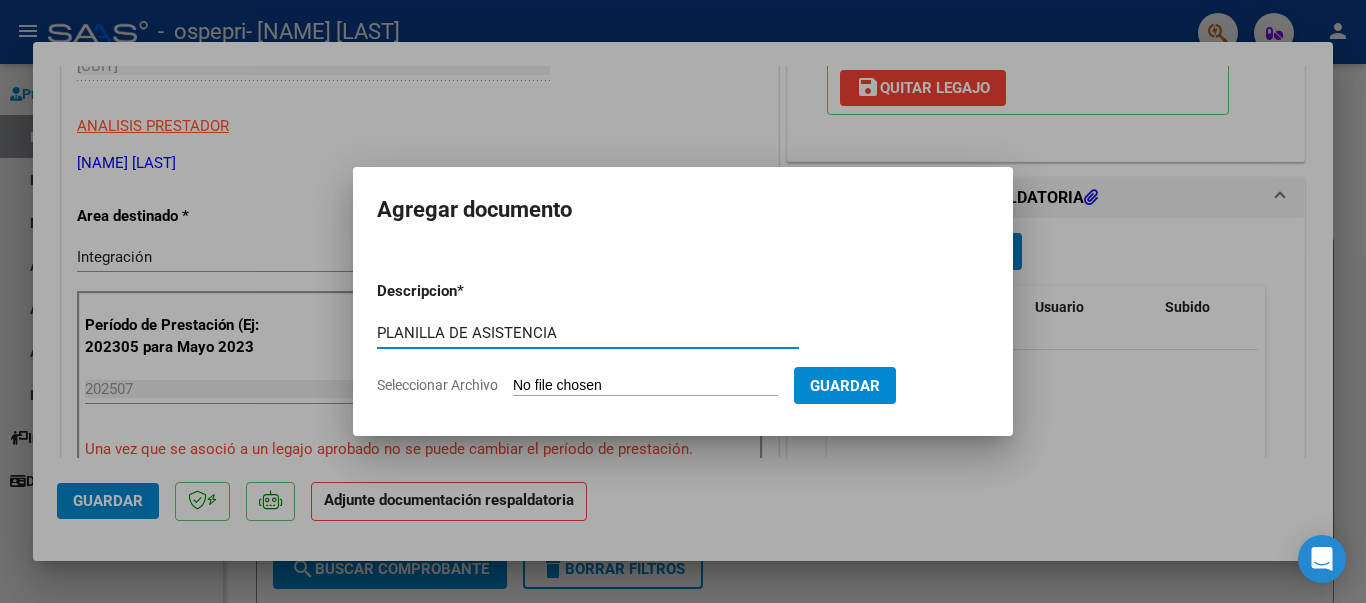 type on "PLANILLA DE ASISTENCIA" 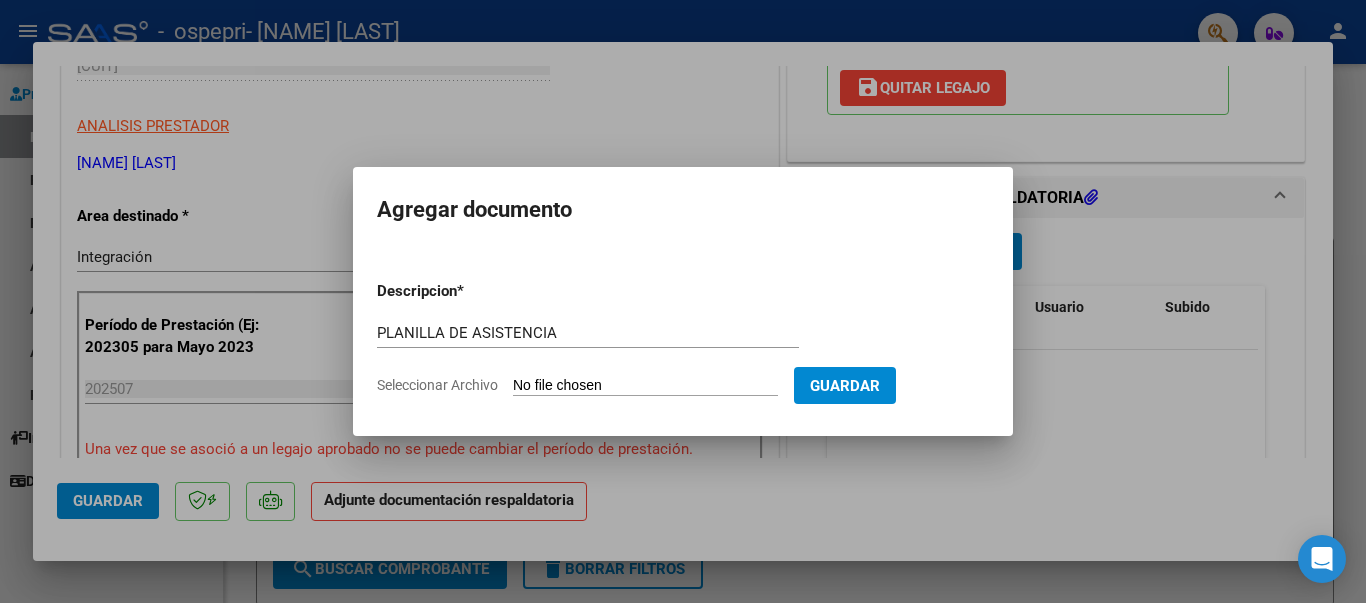 type on "C:\fakepath\planilla david julio.jpg" 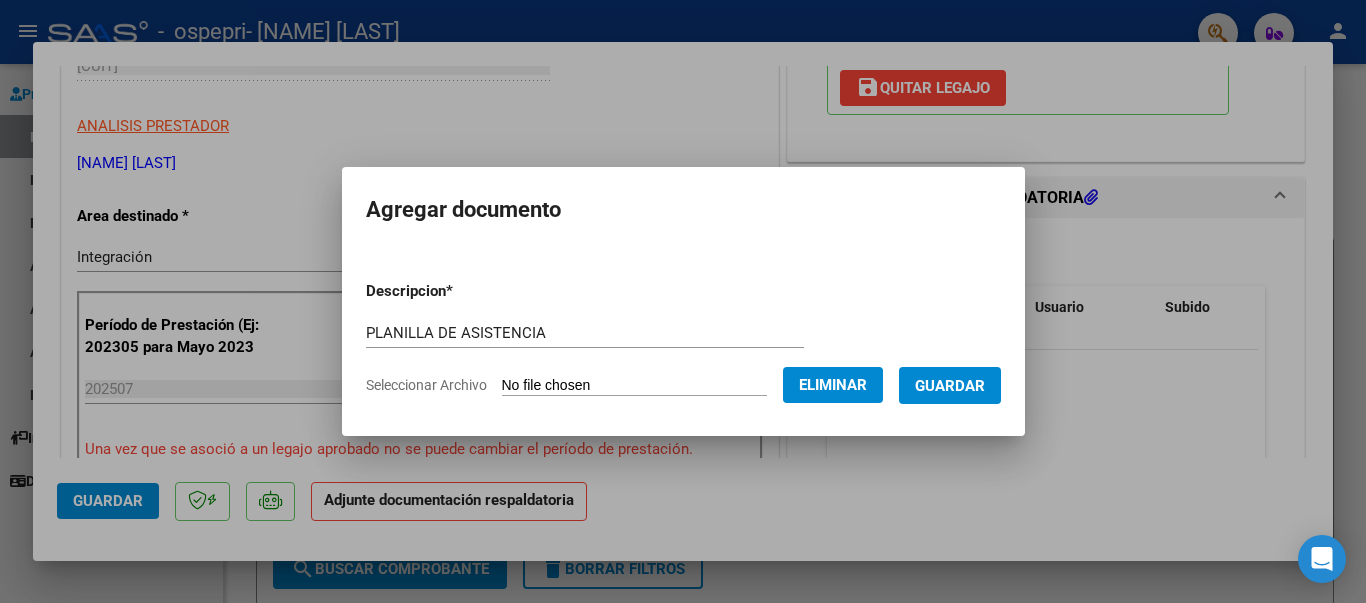 click on "Guardar" at bounding box center (950, 386) 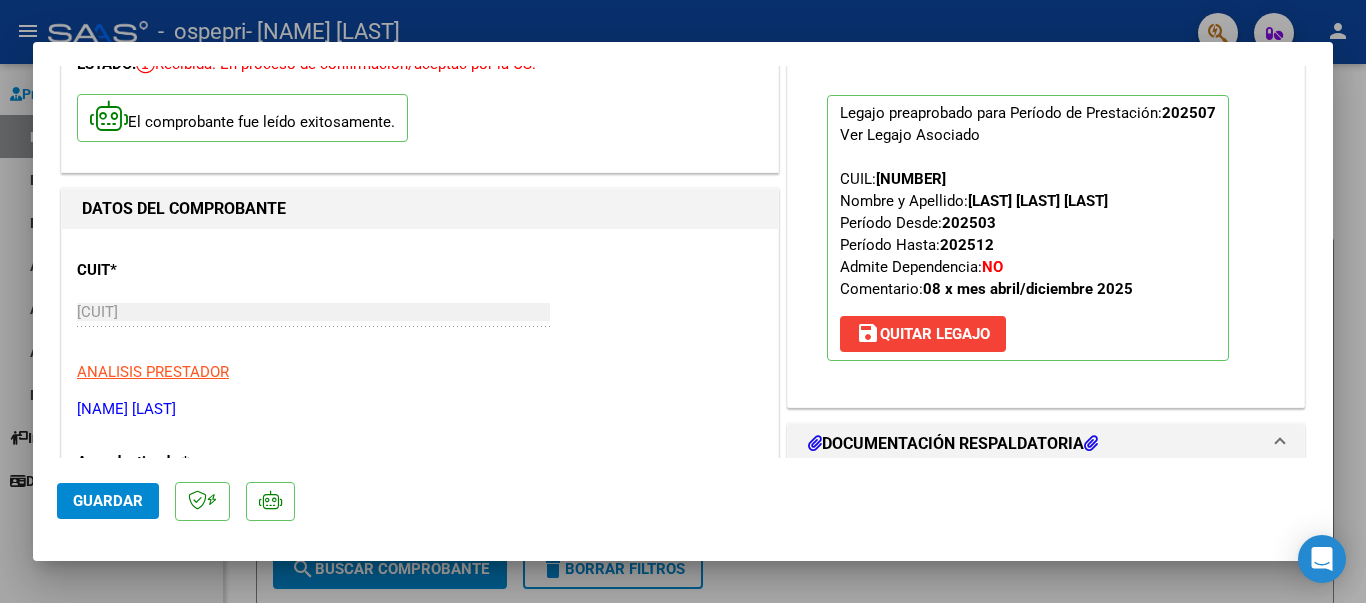scroll, scrollTop: 20, scrollLeft: 0, axis: vertical 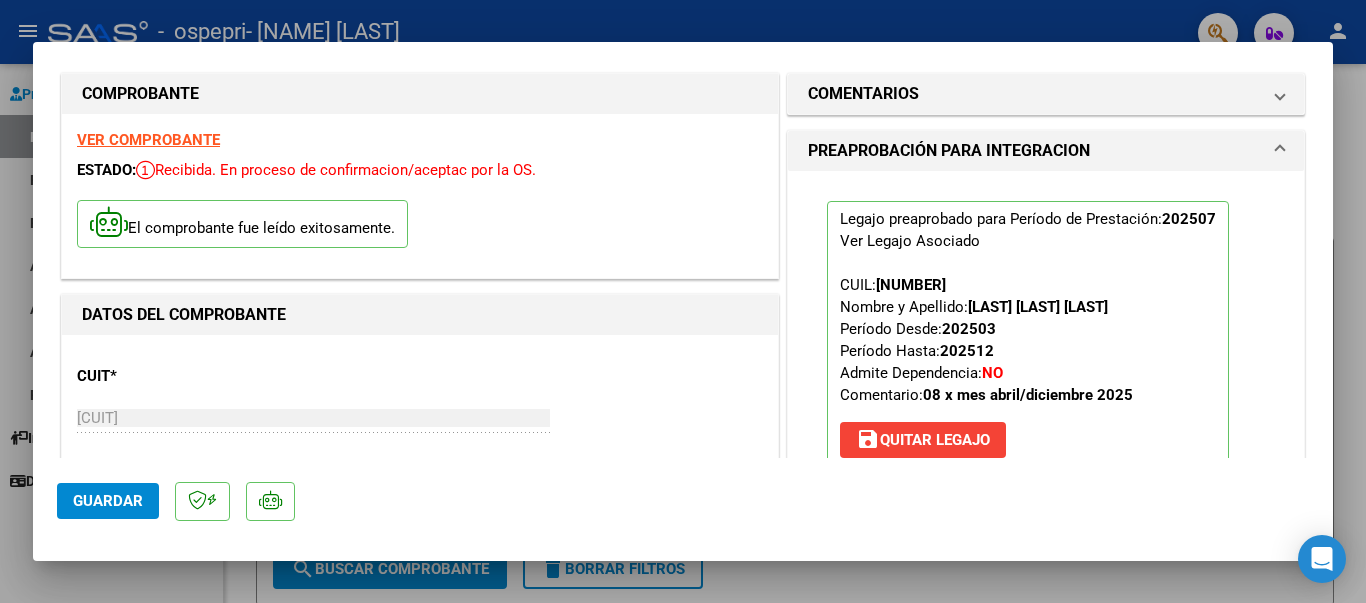 drag, startPoint x: 1331, startPoint y: 124, endPoint x: 1322, endPoint y: 170, distance: 46.872166 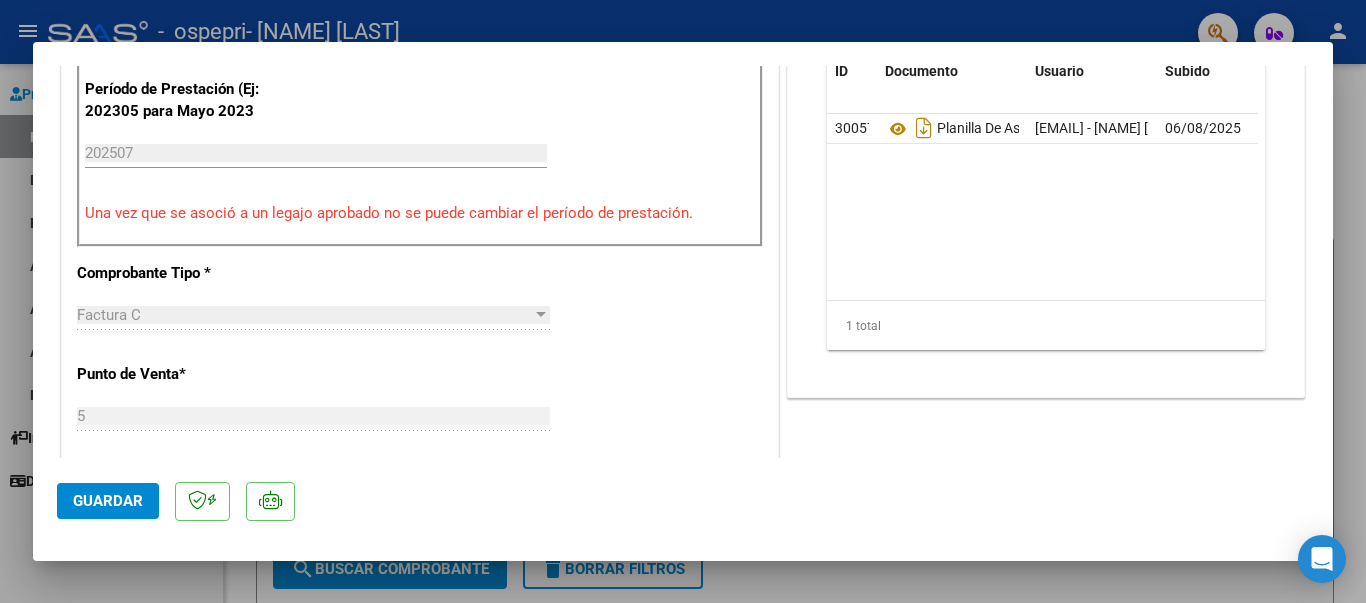 scroll, scrollTop: 714, scrollLeft: 0, axis: vertical 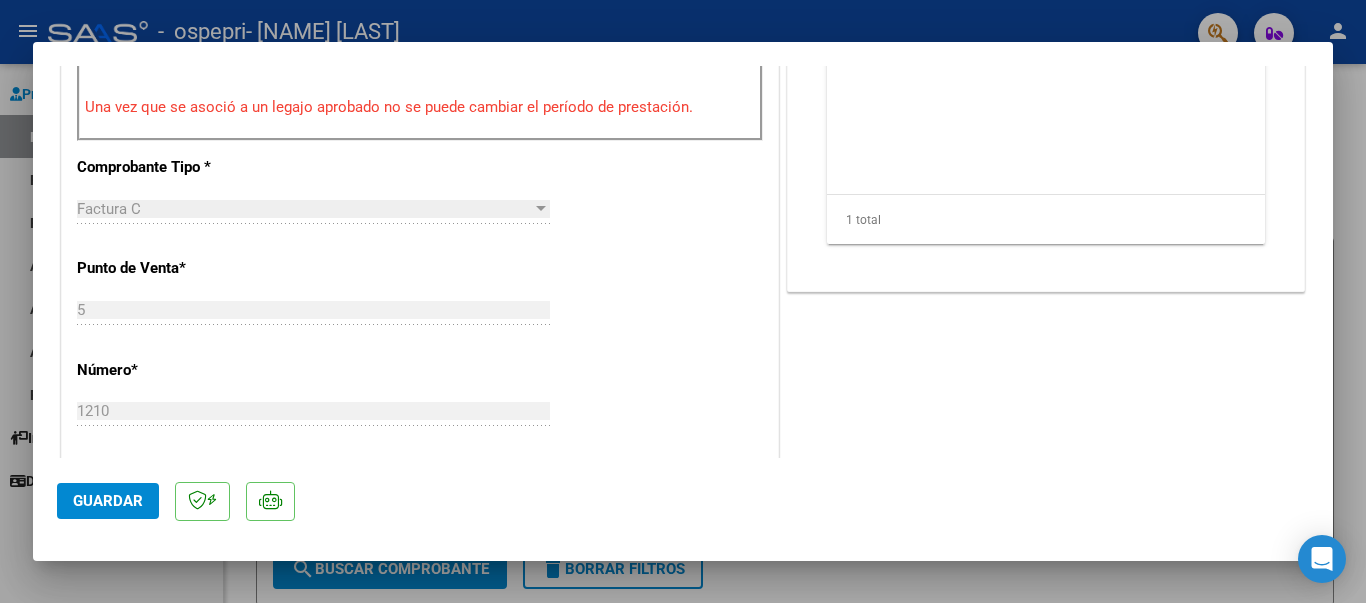 click on "CUIT  *   27-34117480-0 Ingresar CUIT  ANALISIS PRESTADOR  DECURGEZ MARIA JOSEFINA  ARCA Padrón  Area destinado * Integración Seleccionar Area Período de Prestación (Ej: 202305 para Mayo 2023    202507 Ingrese el Período de Prestación como indica el ejemplo   Una vez que se asoció a un legajo aprobado no se puede cambiar el período de prestación.   Comprobante Tipo * Factura C Seleccionar Tipo Punto de Venta  *   5 Ingresar el Nro.  Número  *   1210 Ingresar el Nro.  Monto  *   $ 118.757,84 Ingresar el monto  Fecha del Cpbt.  *   2025-08-01 Ingresar la fecha  CAE / CAEA (no ingrese CAI)    75310544200824 Ingresar el CAE o CAEA (no ingrese CAI)  Fecha de Vencimiento    Ingresar la fecha  Ref. Externa    Ingresar la ref.  N° Liquidación    Ingresar el N° Liquidación" at bounding box center (420, 389) 